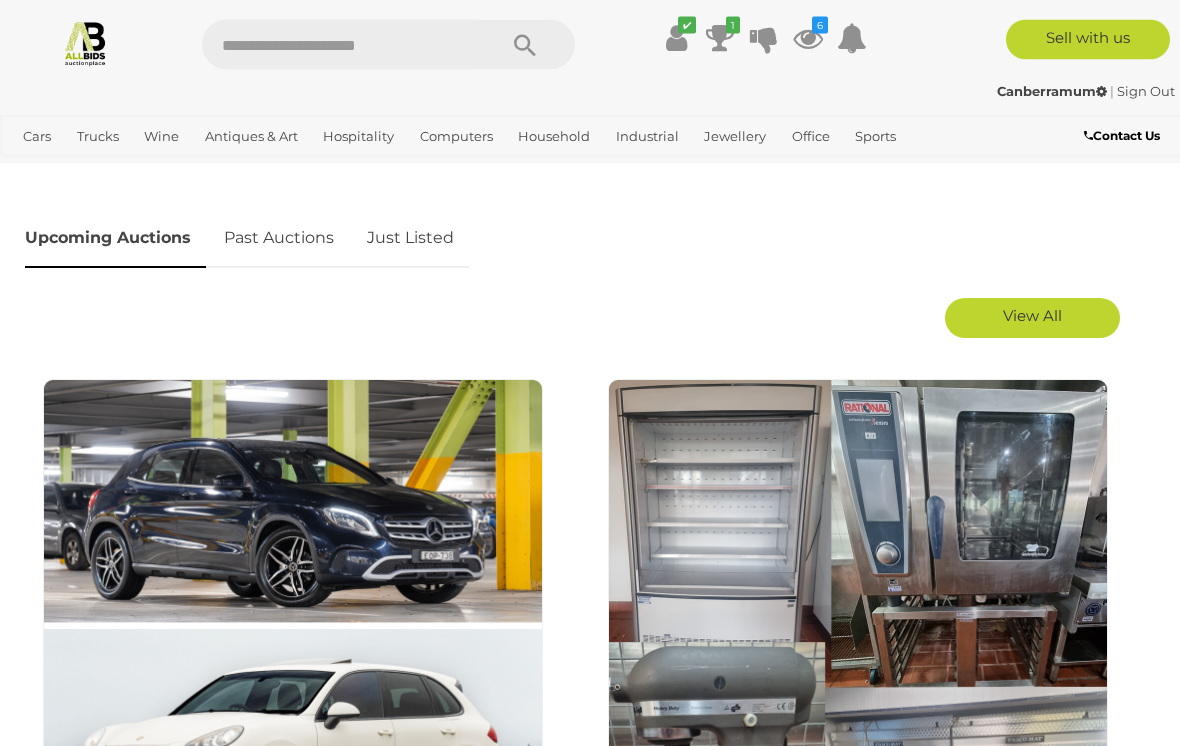 scroll, scrollTop: 956, scrollLeft: 0, axis: vertical 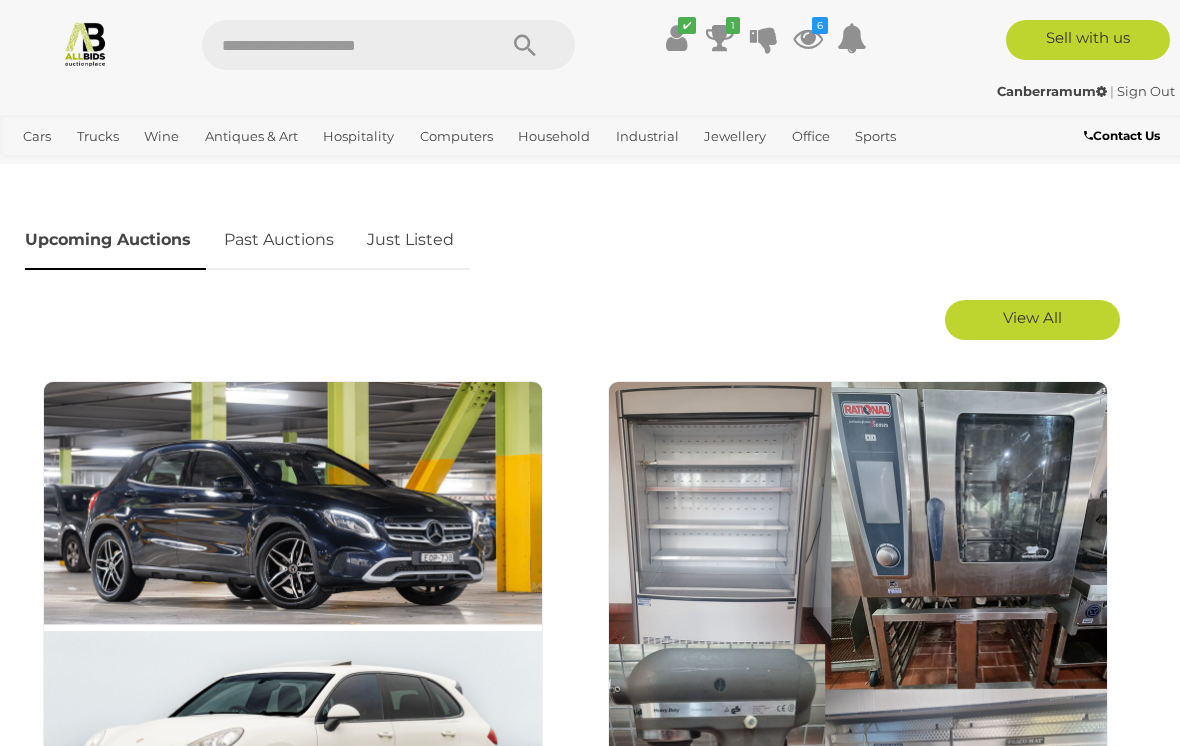 click on "View All" at bounding box center (1032, 320) 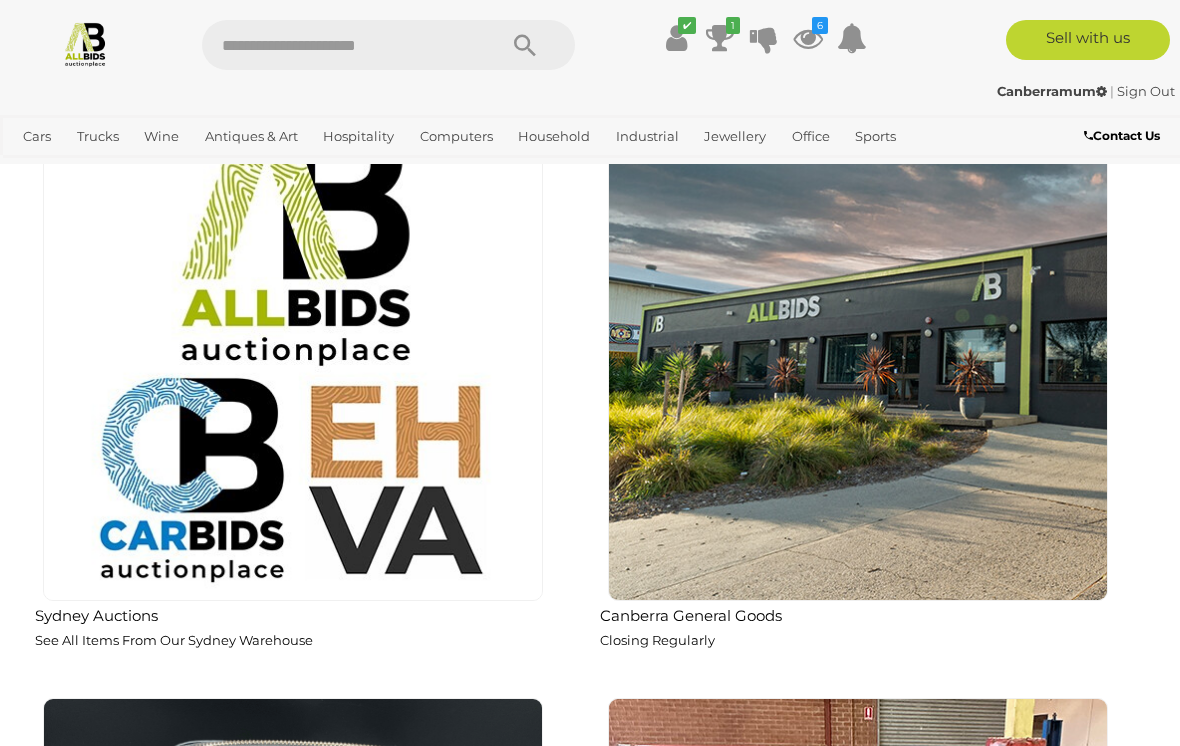 scroll, scrollTop: 7812, scrollLeft: 0, axis: vertical 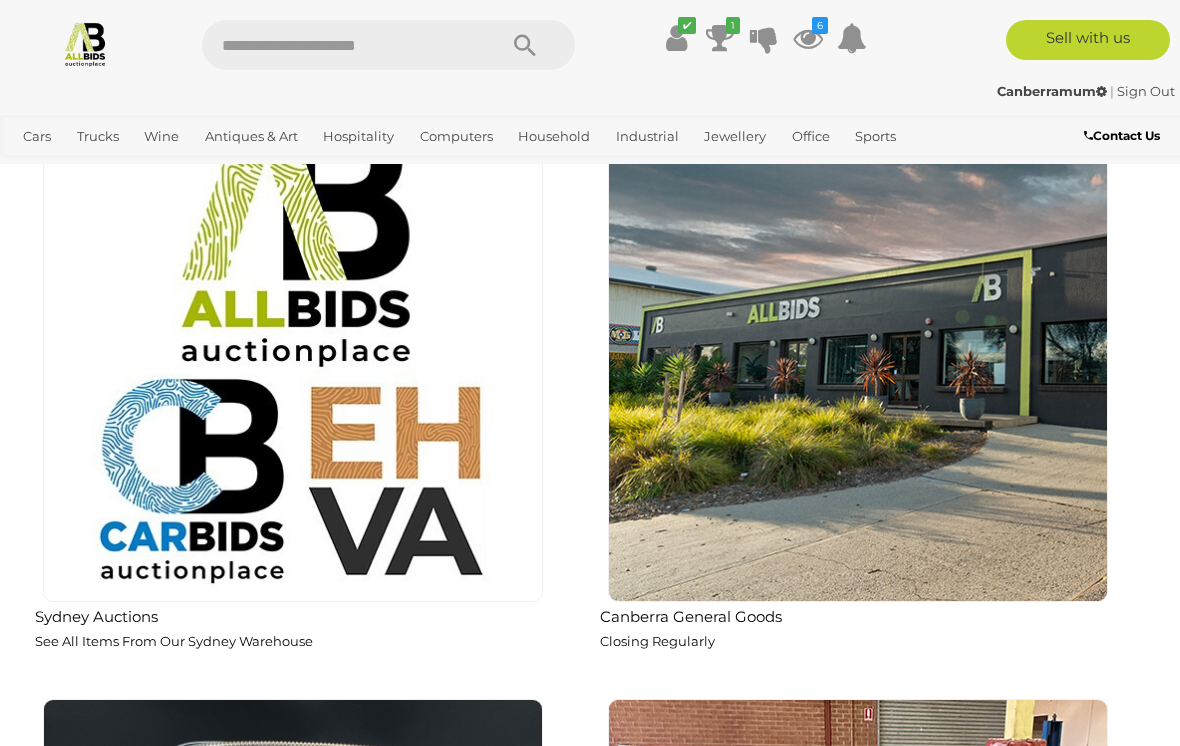 click at bounding box center (858, 352) 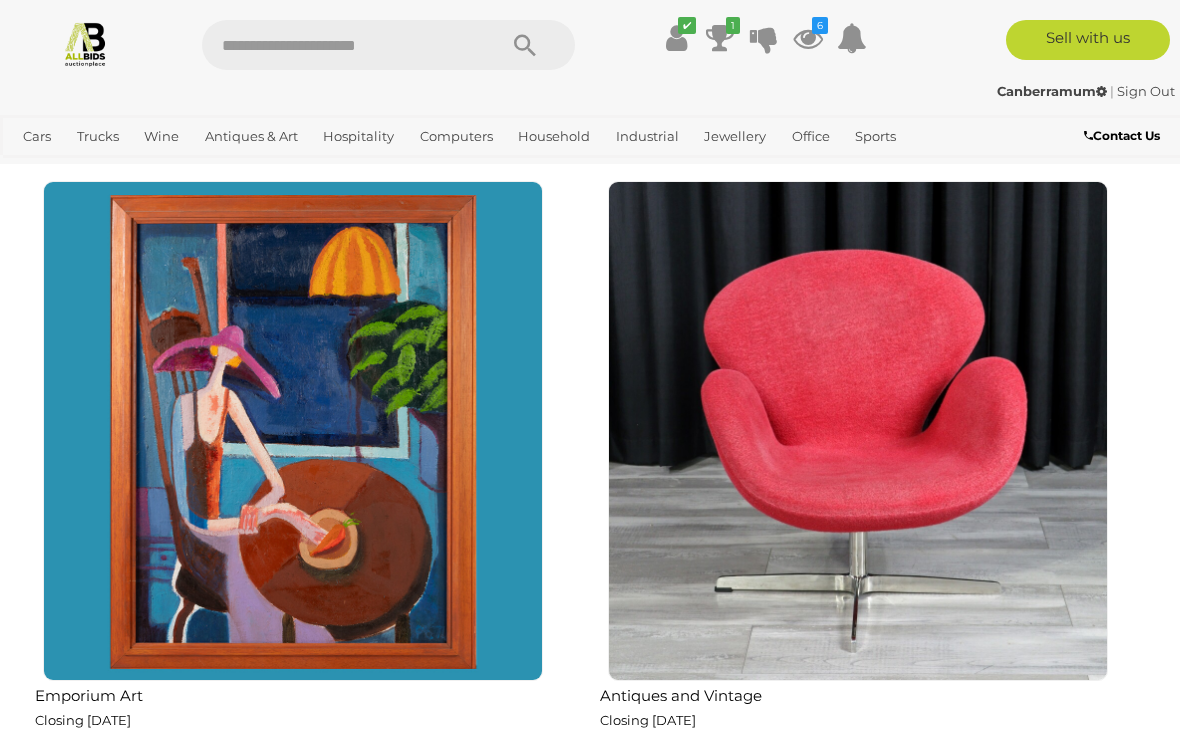 scroll, scrollTop: 7134, scrollLeft: 0, axis: vertical 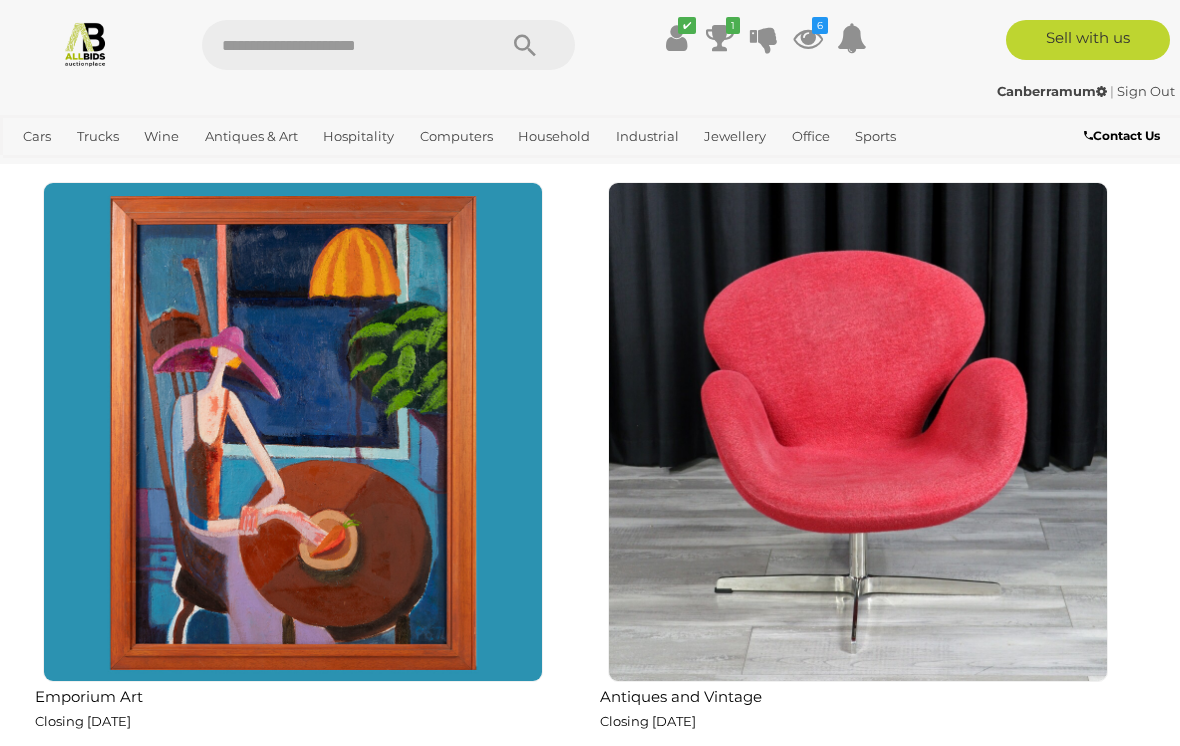 click at bounding box center (858, 432) 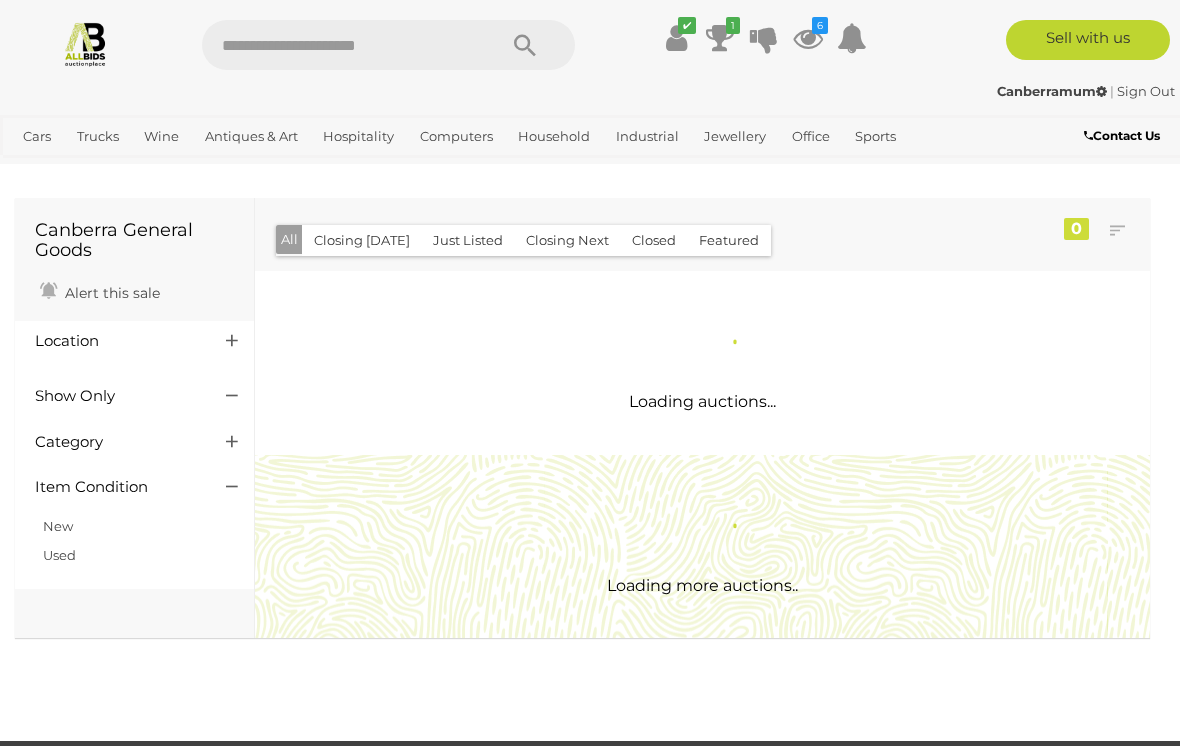 scroll, scrollTop: 0, scrollLeft: 0, axis: both 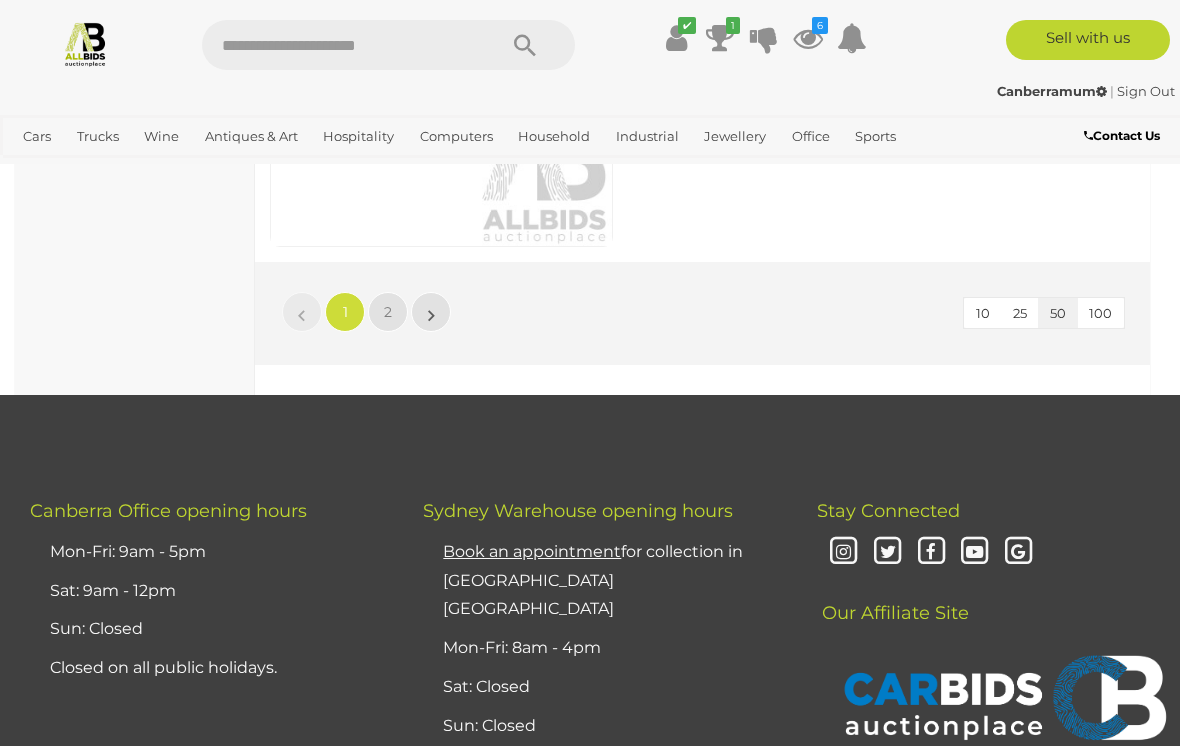 click on "2" at bounding box center [388, 312] 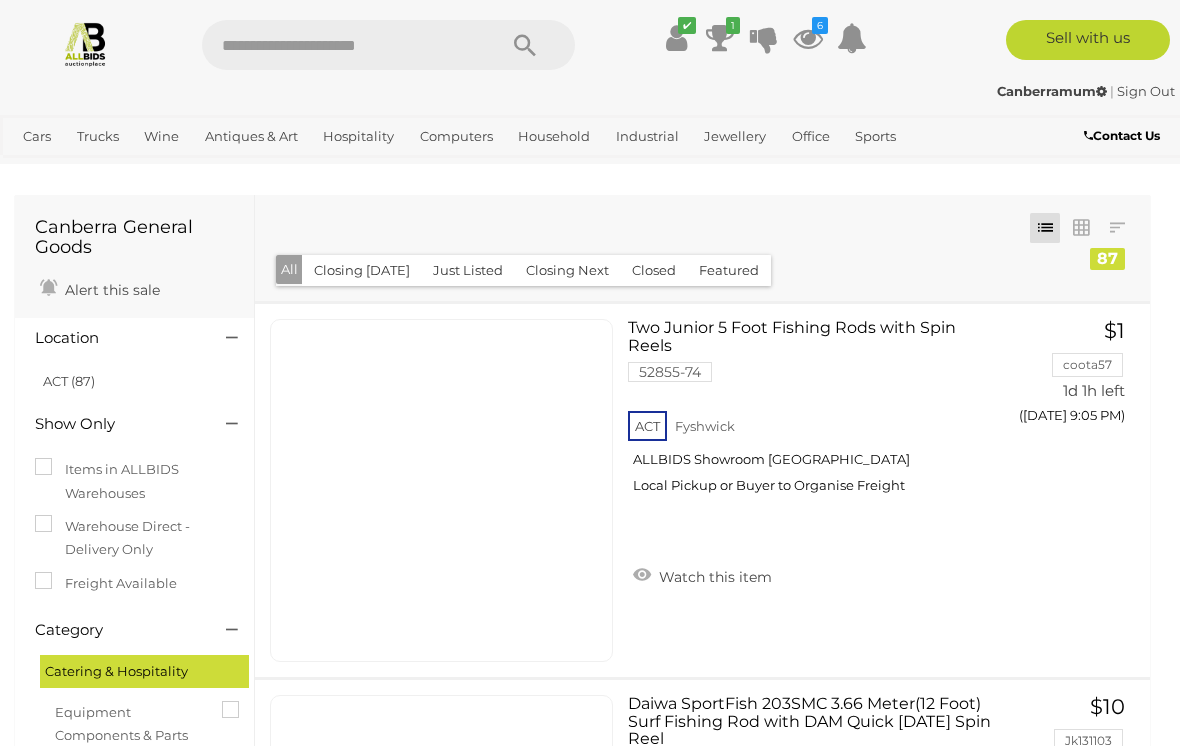 scroll, scrollTop: 1, scrollLeft: 0, axis: vertical 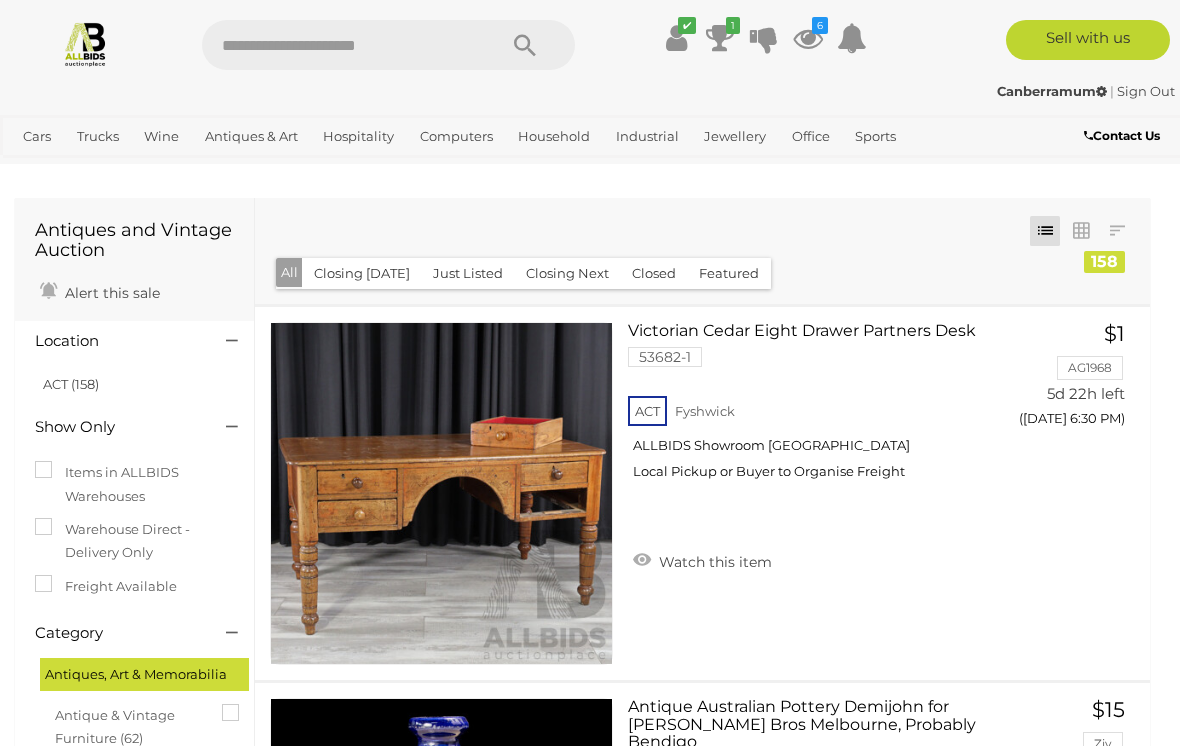 click at bounding box center (1081, 231) 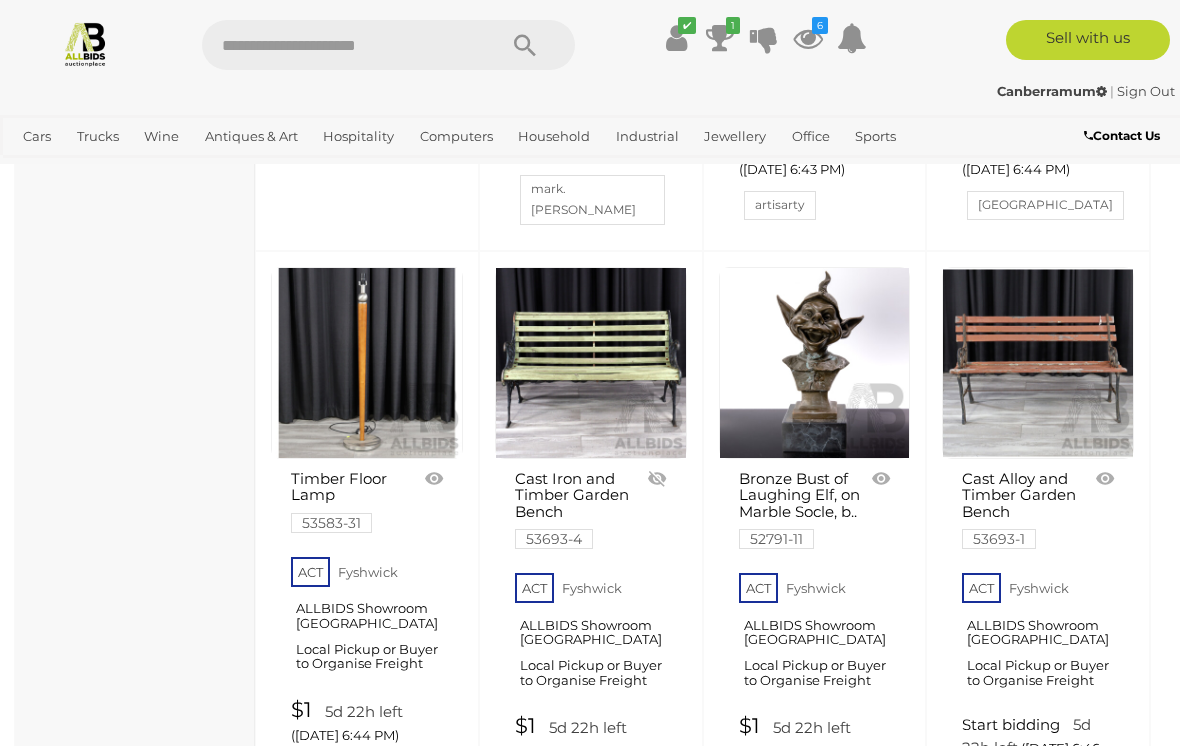 scroll, scrollTop: 4254, scrollLeft: 0, axis: vertical 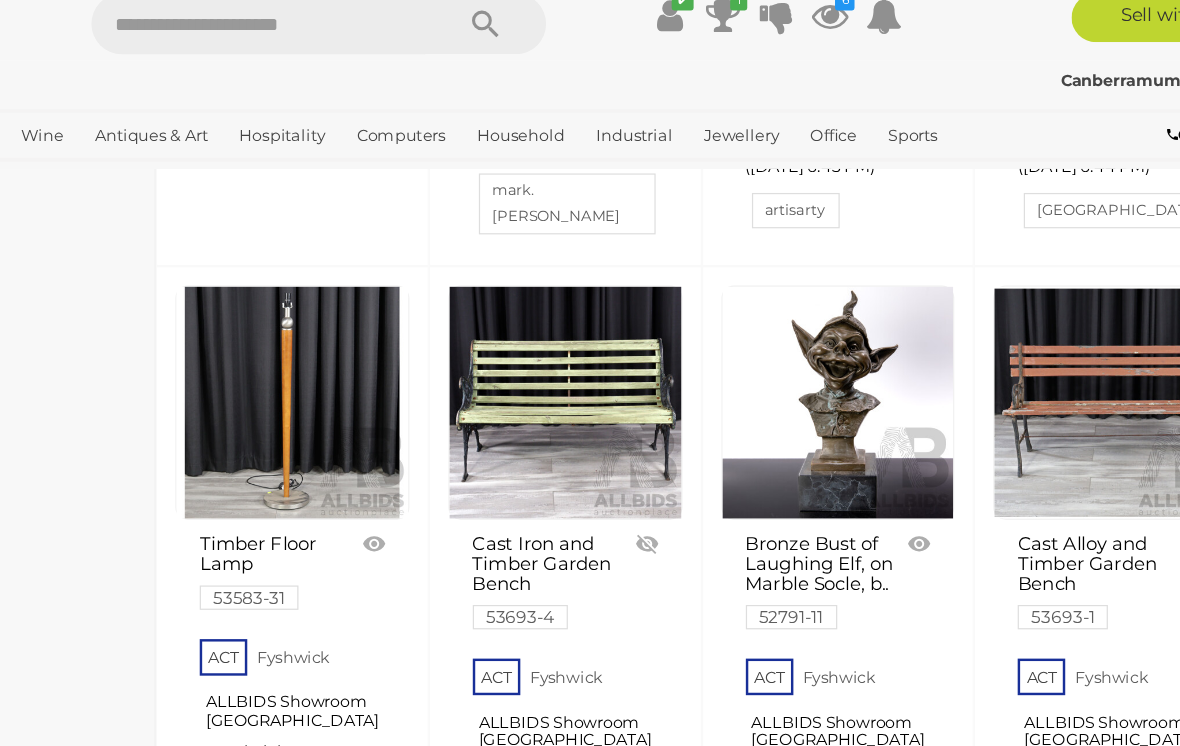 click at bounding box center (591, 356) 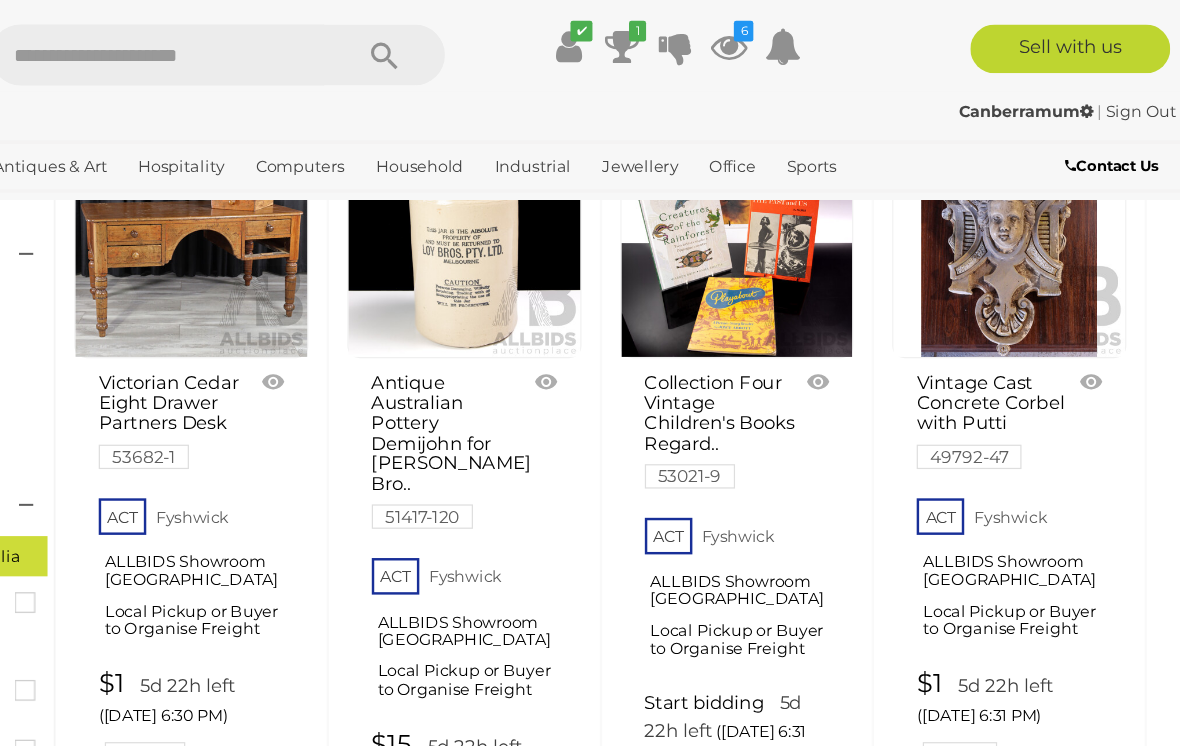 scroll, scrollTop: 0, scrollLeft: 0, axis: both 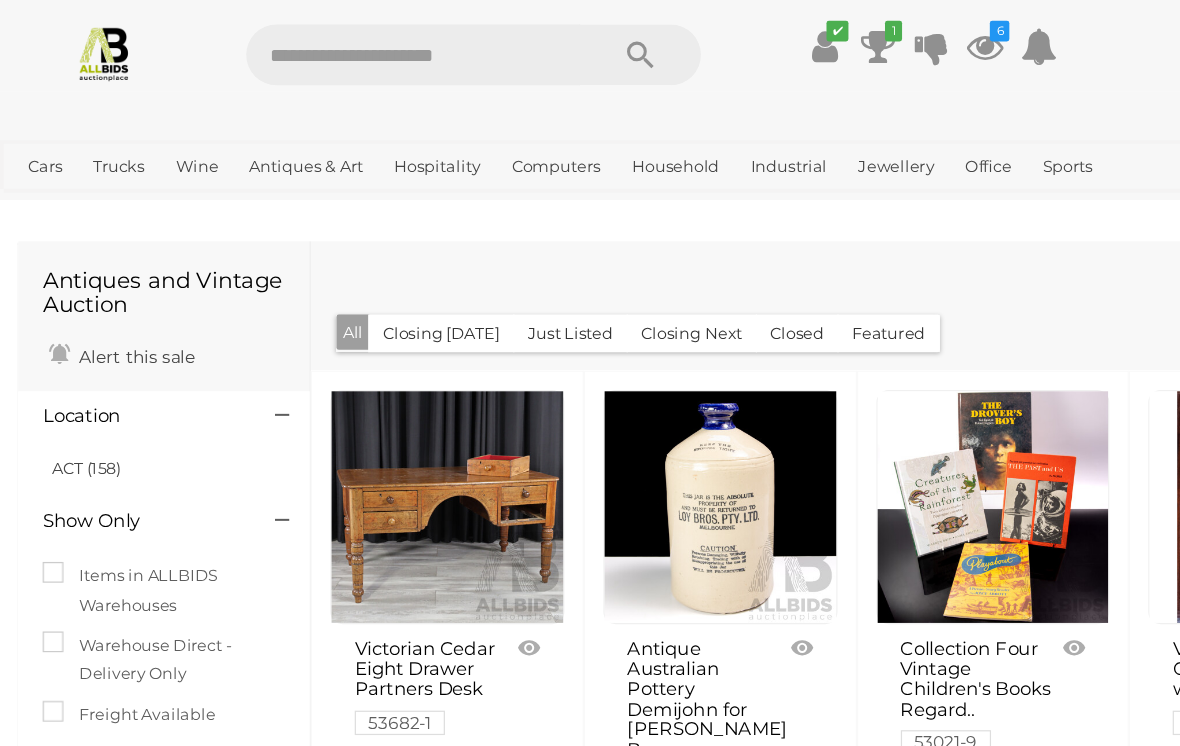 click at bounding box center [85, 43] 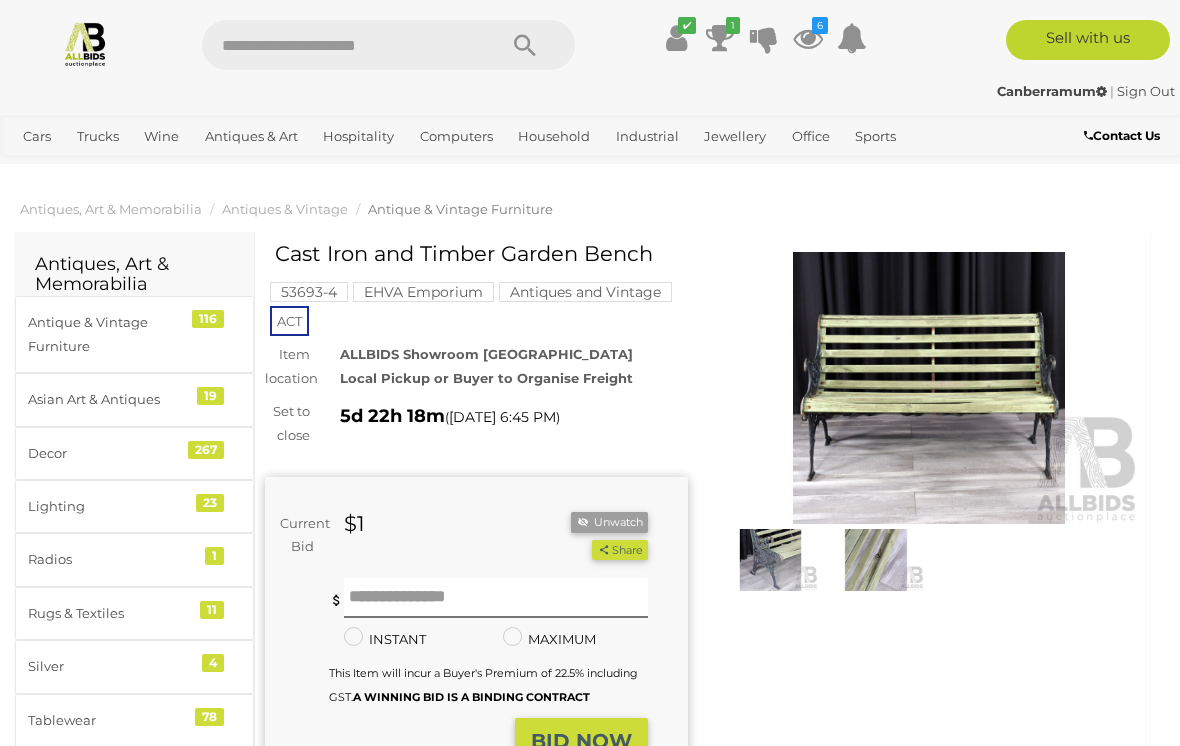 scroll, scrollTop: 0, scrollLeft: 0, axis: both 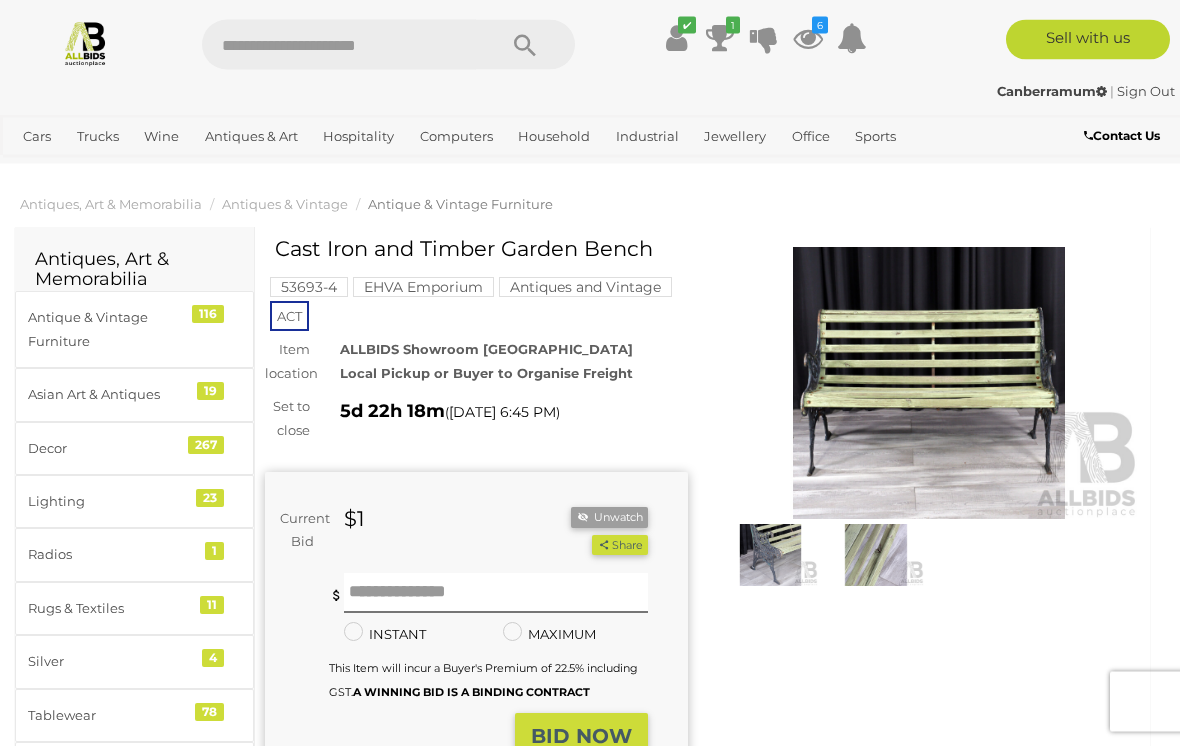 click at bounding box center [876, 556] 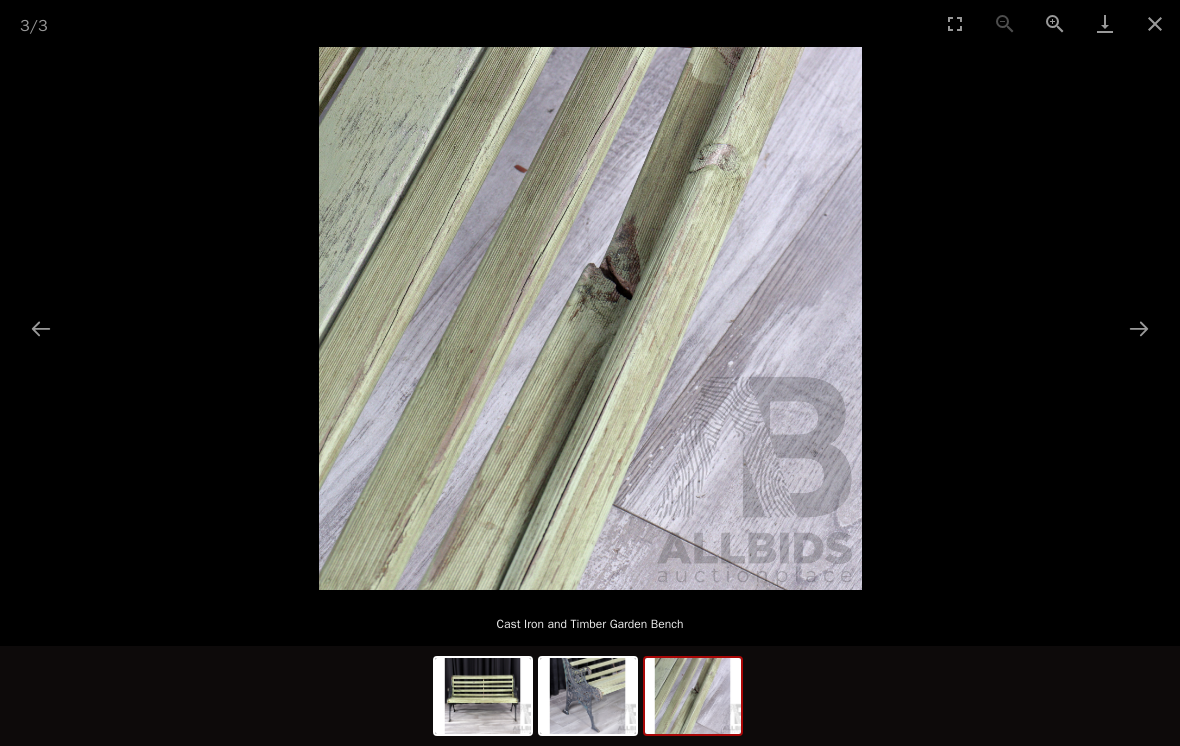 click at bounding box center (1139, 328) 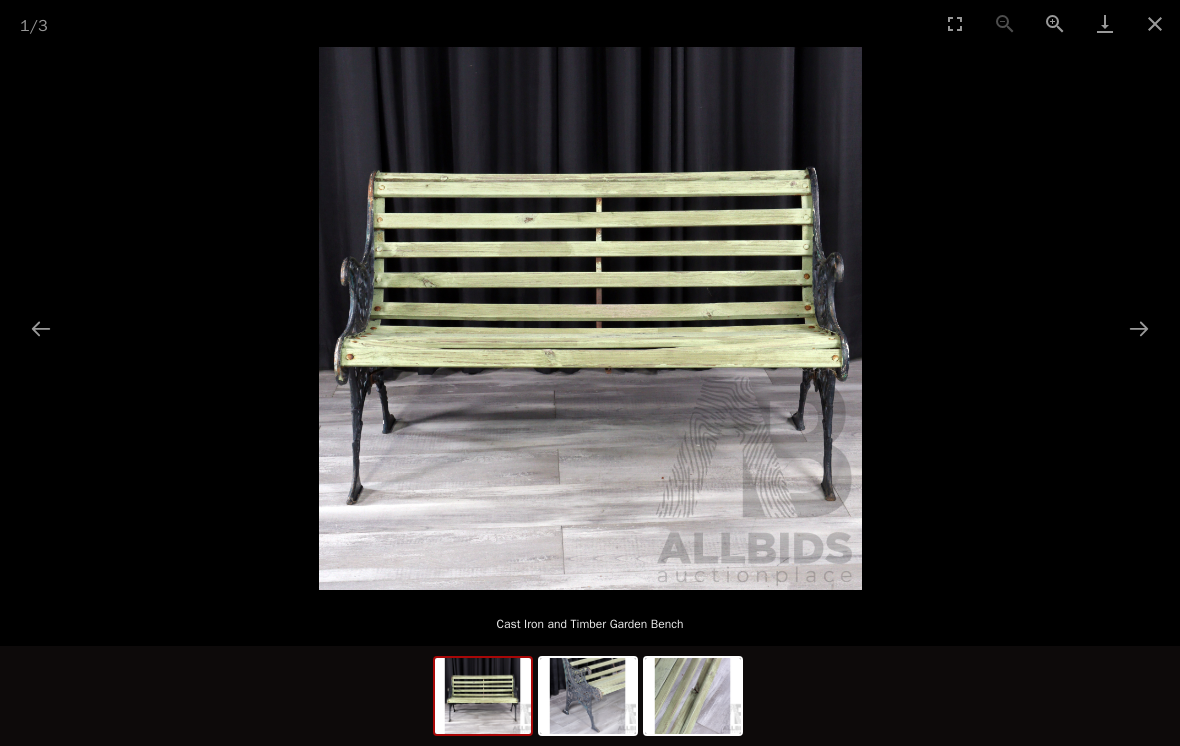 click at bounding box center (1139, 328) 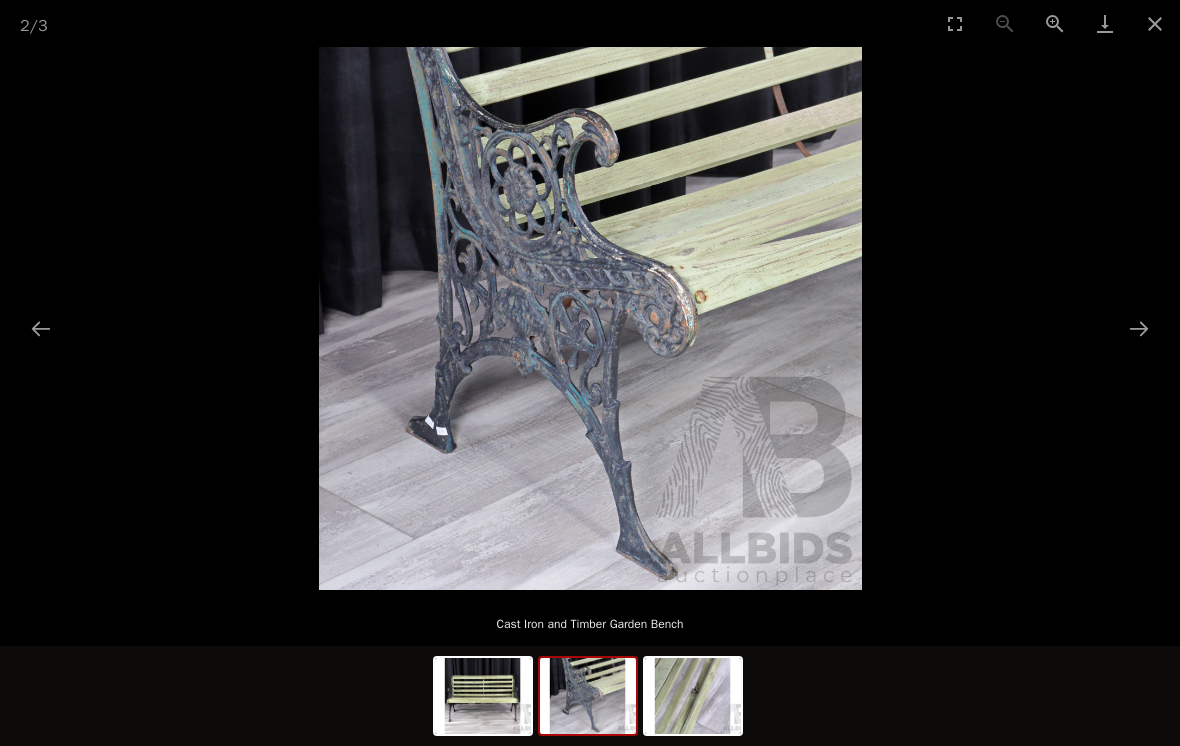 click at bounding box center [1139, 328] 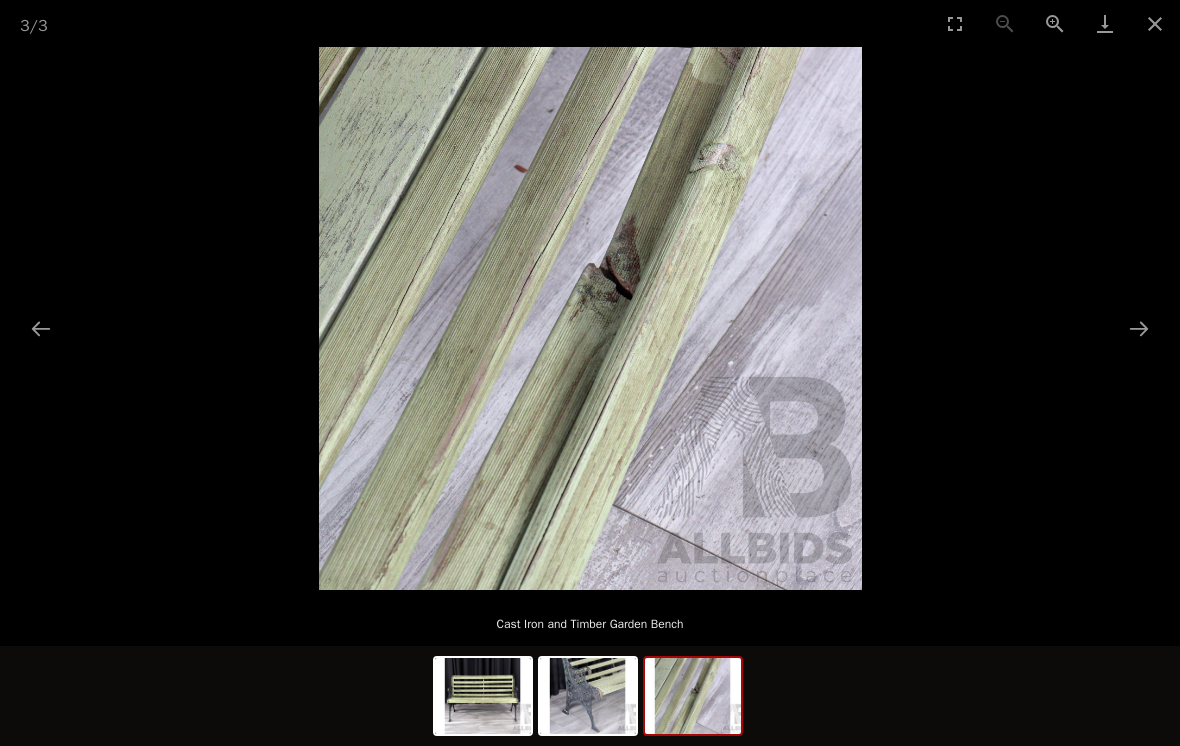 click at bounding box center [1155, 23] 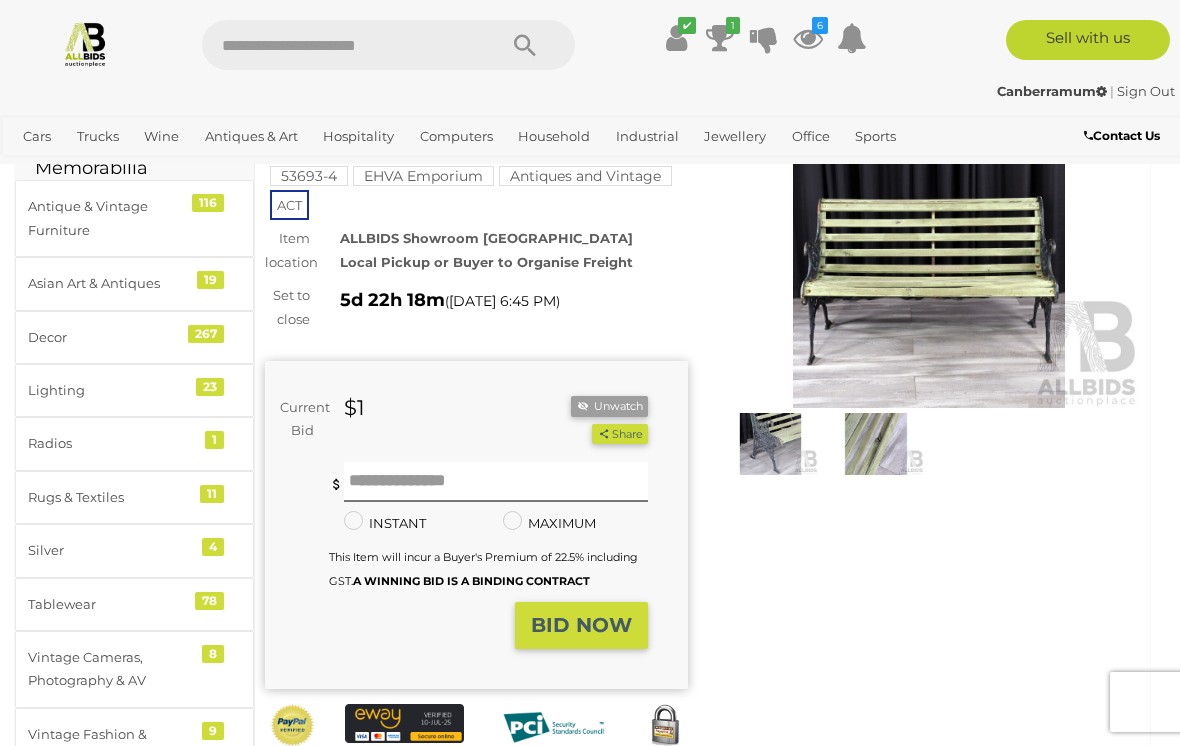 scroll, scrollTop: 0, scrollLeft: 0, axis: both 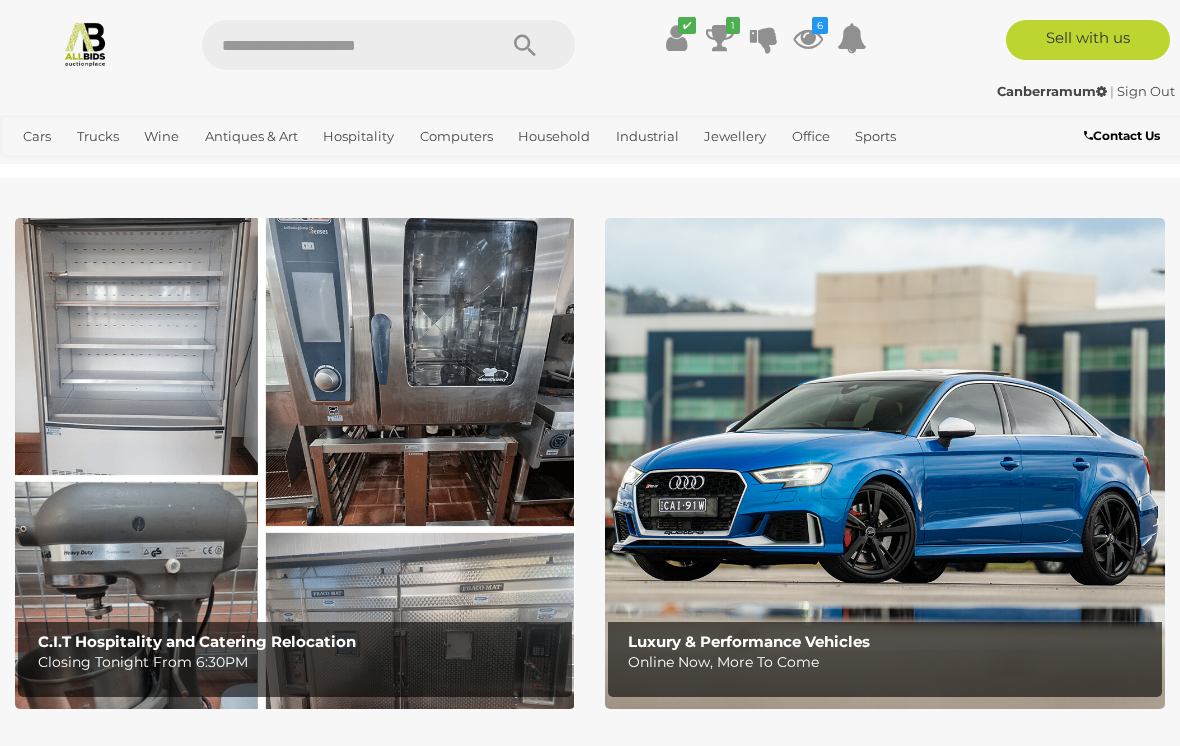 click at bounding box center [676, 38] 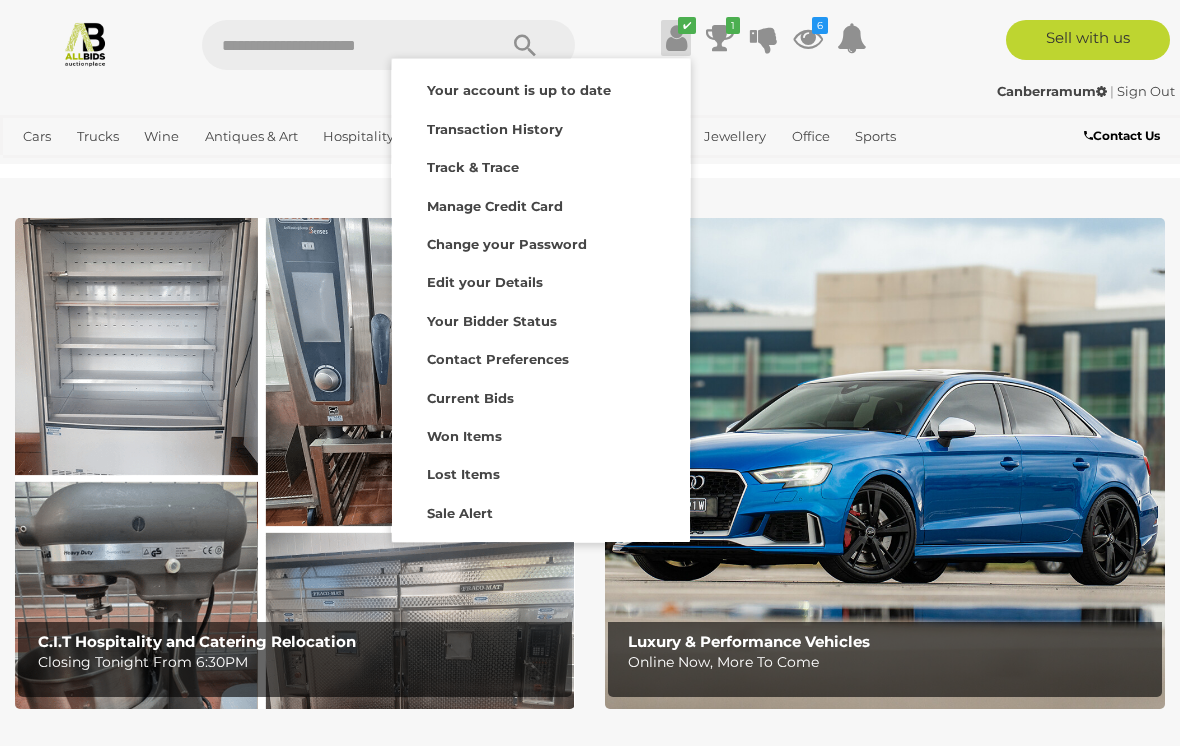 click on "Sale Alert" at bounding box center [460, 513] 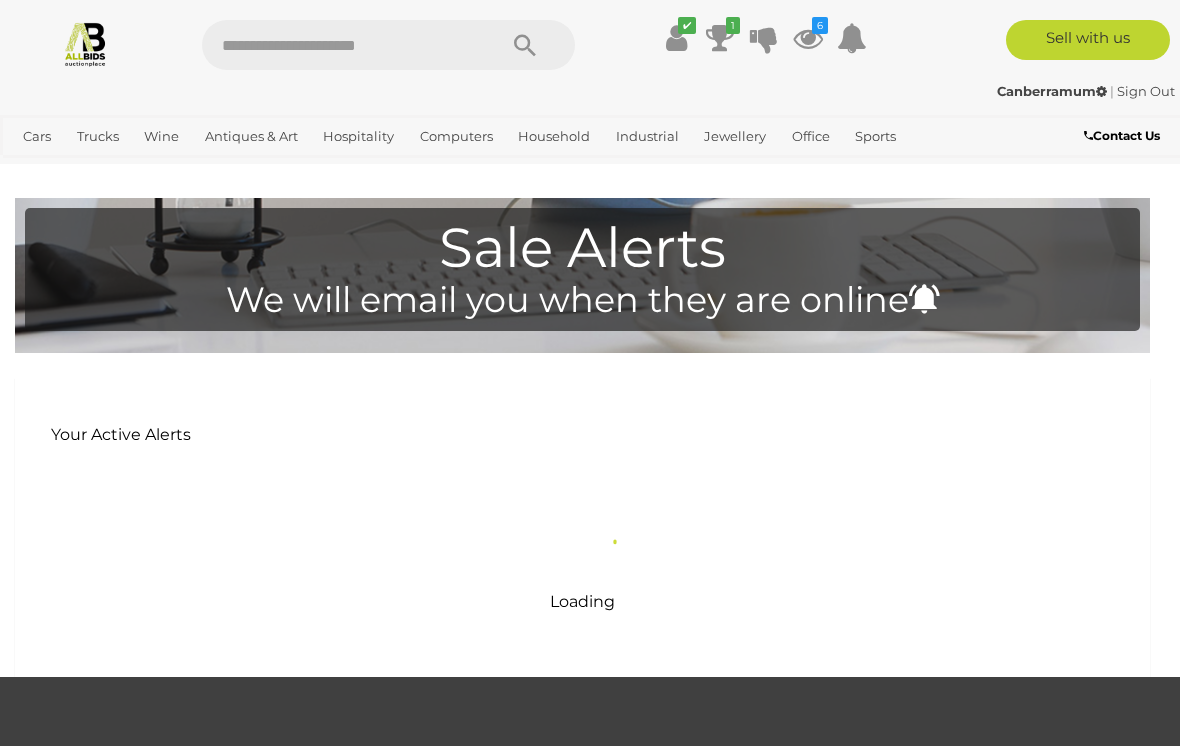 scroll, scrollTop: 0, scrollLeft: 0, axis: both 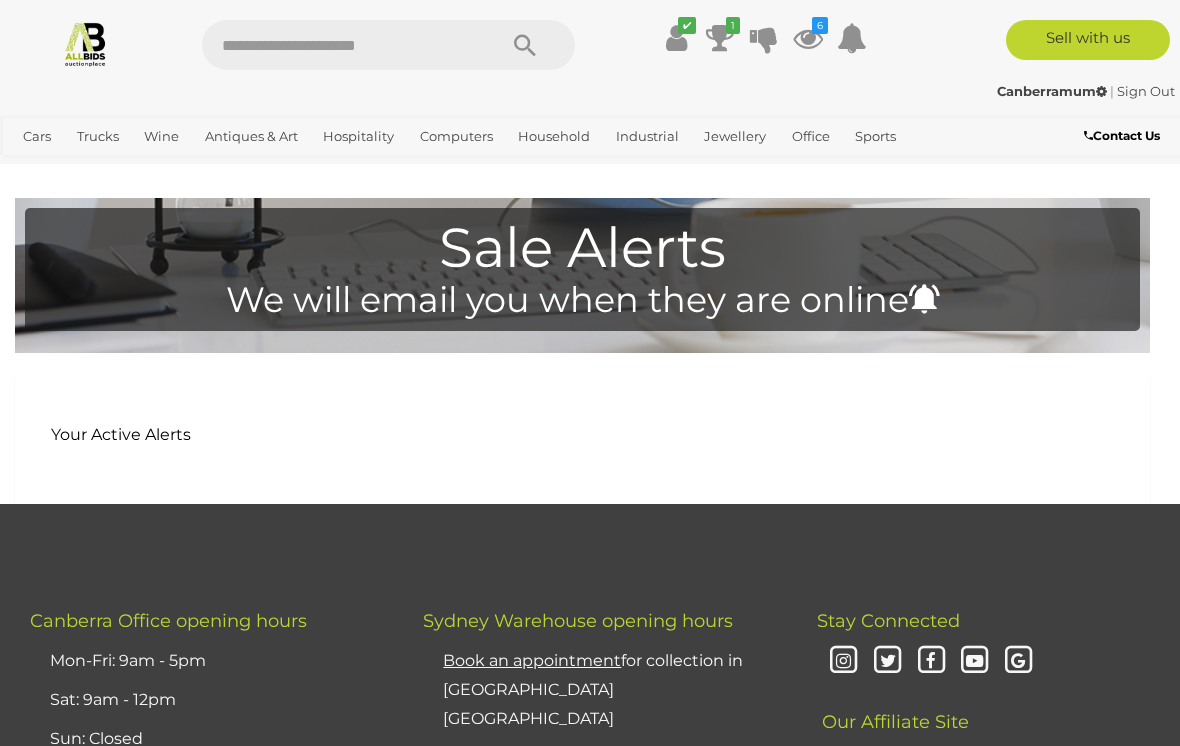 click at bounding box center (676, 38) 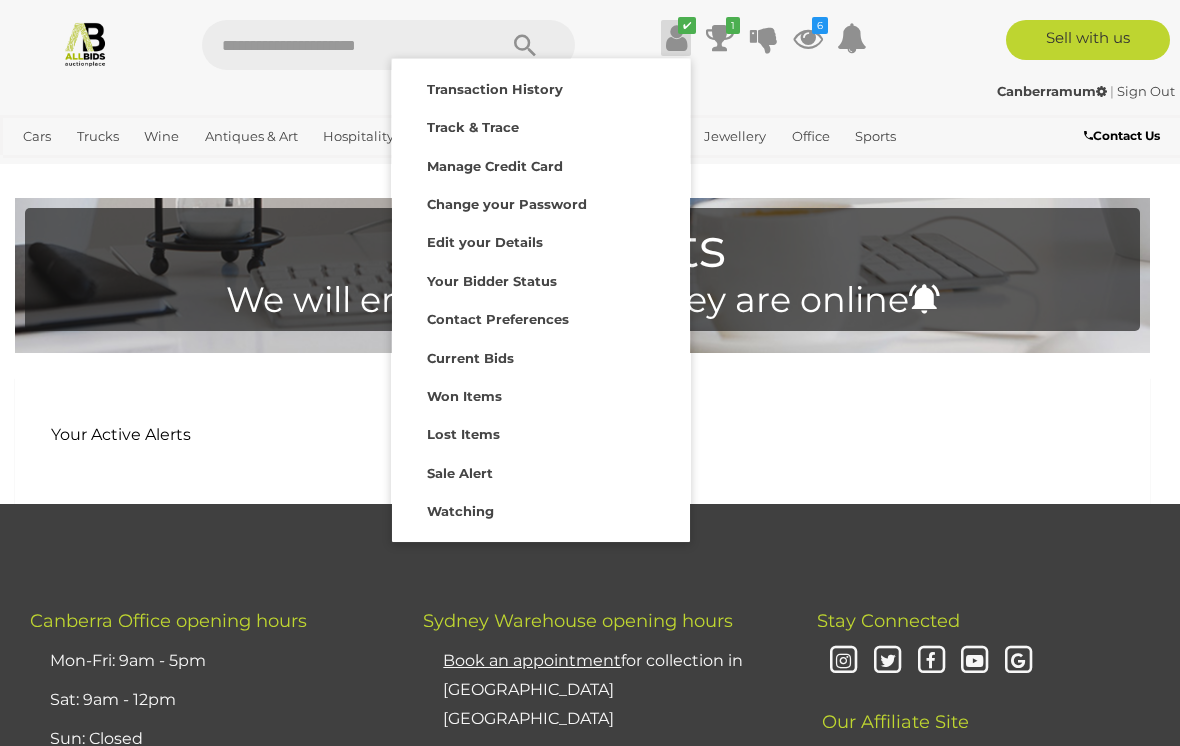 scroll, scrollTop: 39, scrollLeft: 0, axis: vertical 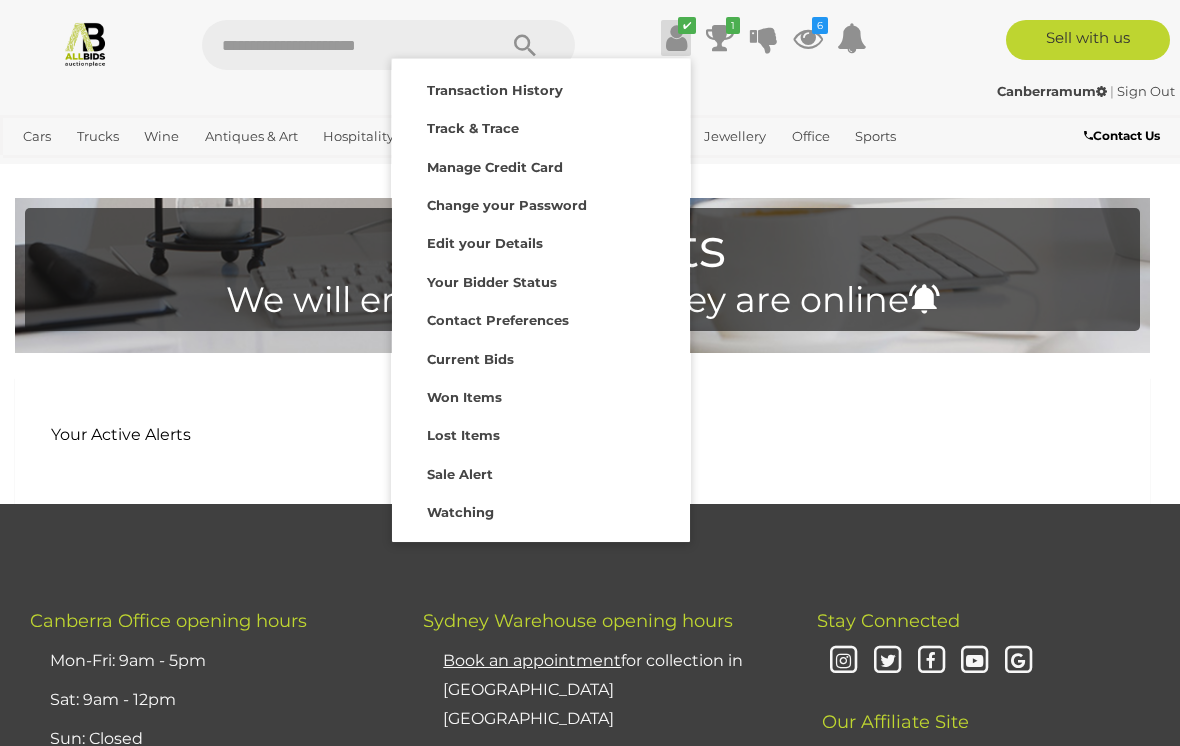 click on "Your Consignments" at bounding box center (495, 550) 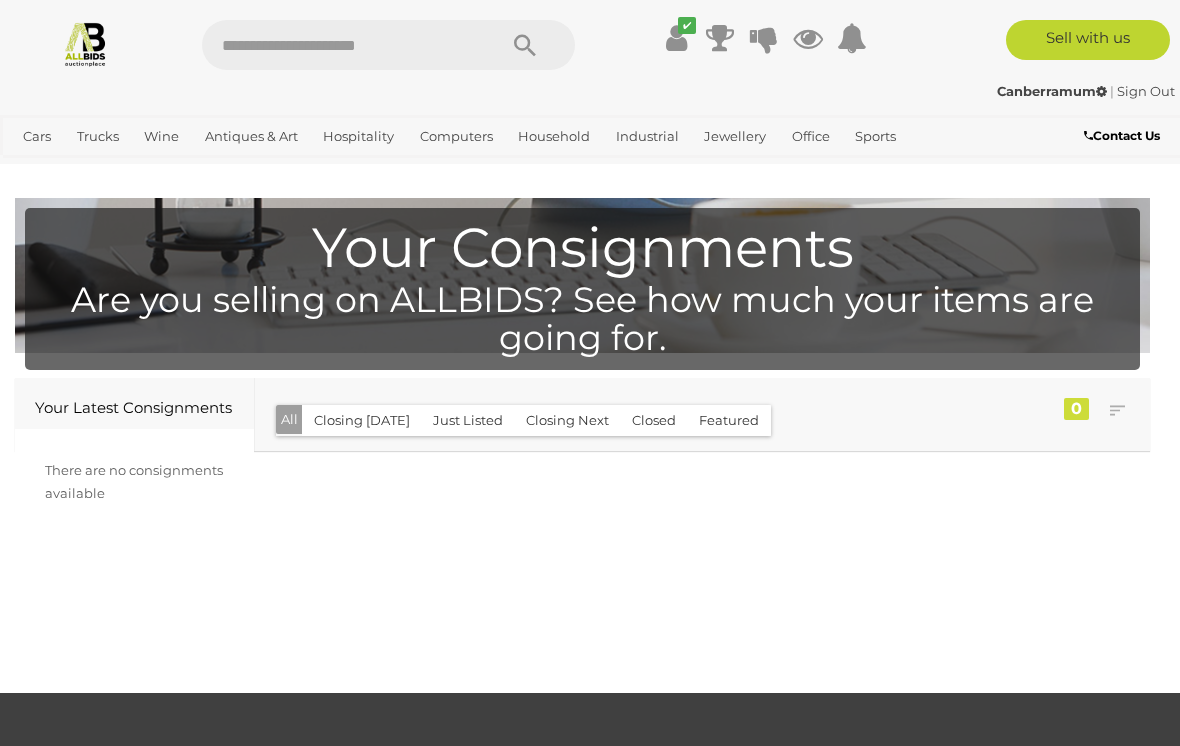 scroll, scrollTop: 0, scrollLeft: 0, axis: both 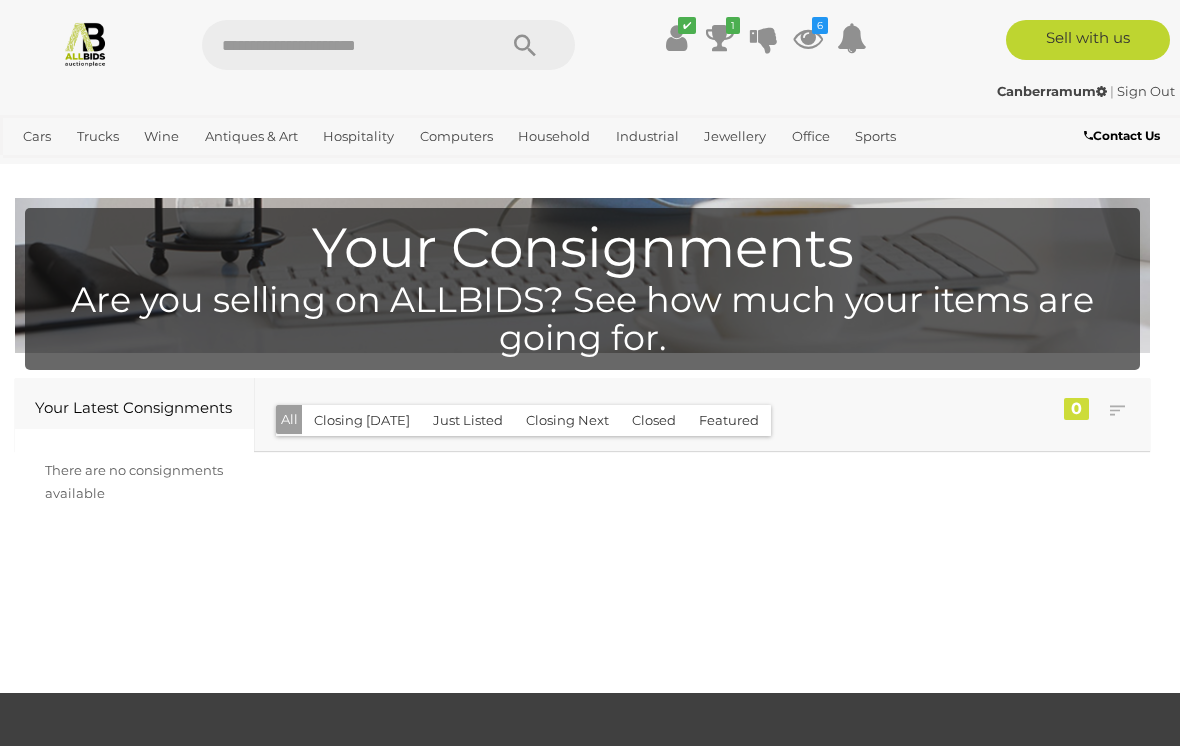 click on "Closing First
Closing Last
Lowest Bid
Highest Bid
Item Name A-Z
Item Name Z-A
Added Earliest
Recently Added
All Closing Today 0" at bounding box center (702, 414) 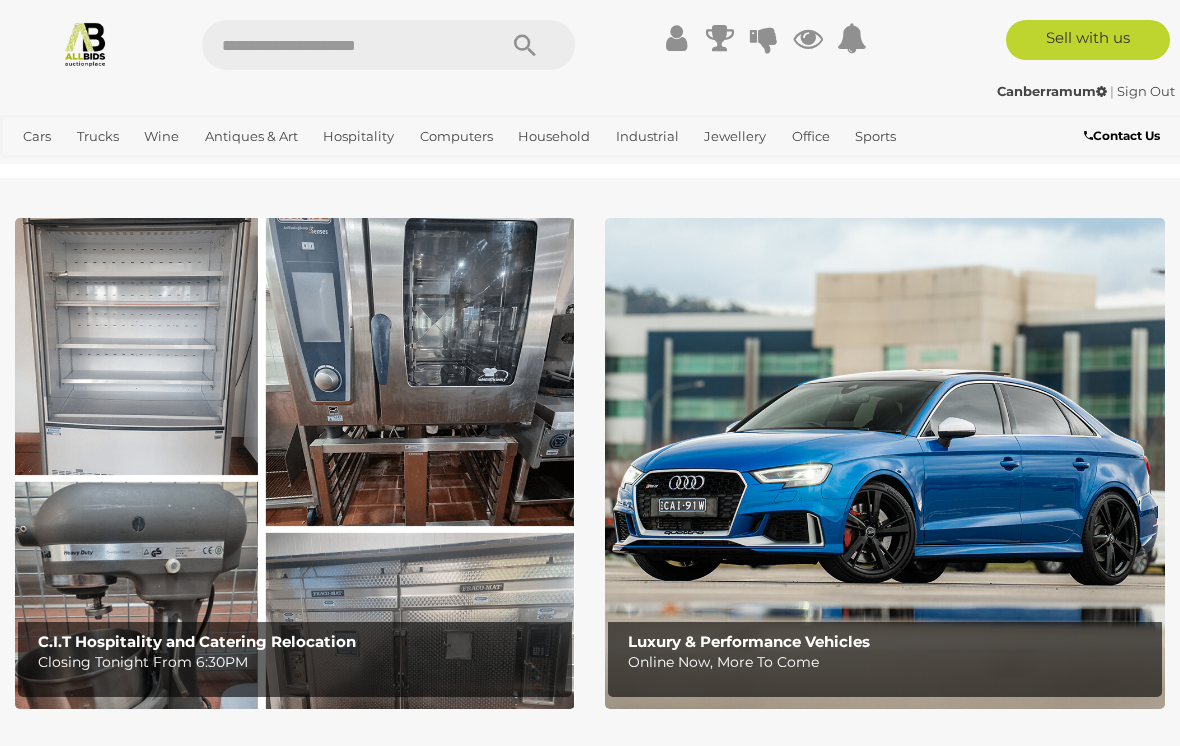 scroll, scrollTop: 0, scrollLeft: 0, axis: both 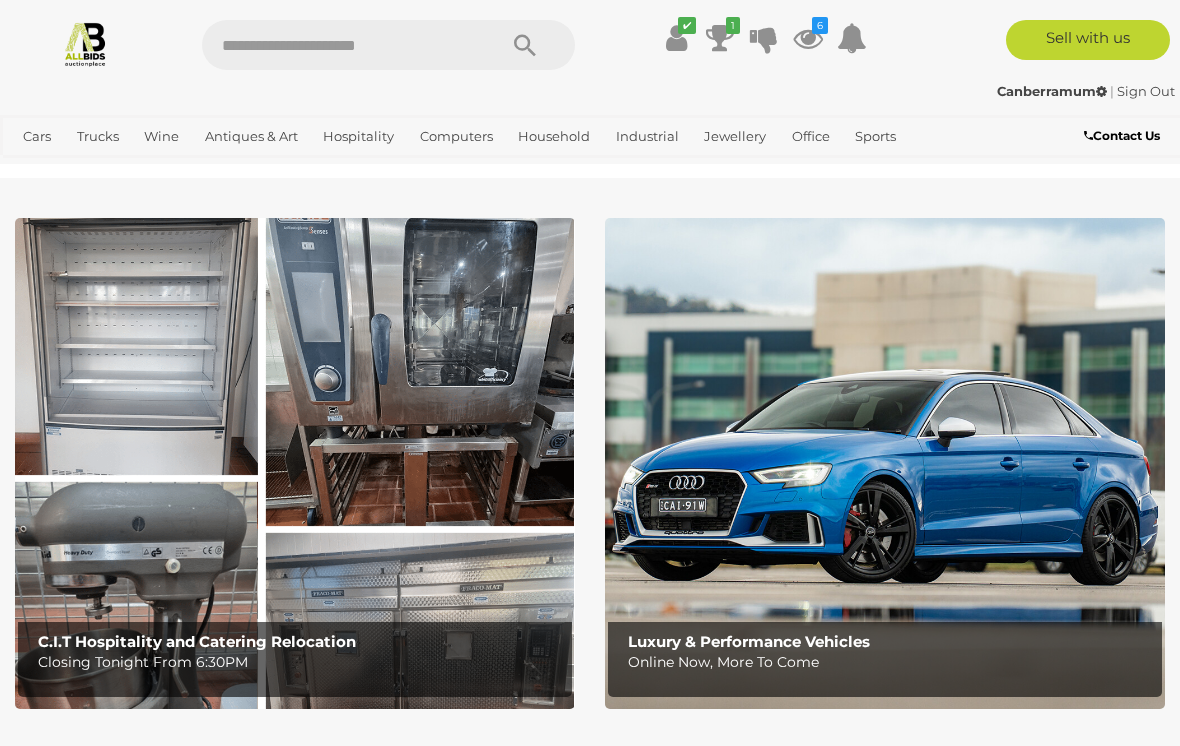 click on "Sell with us" at bounding box center [1088, 40] 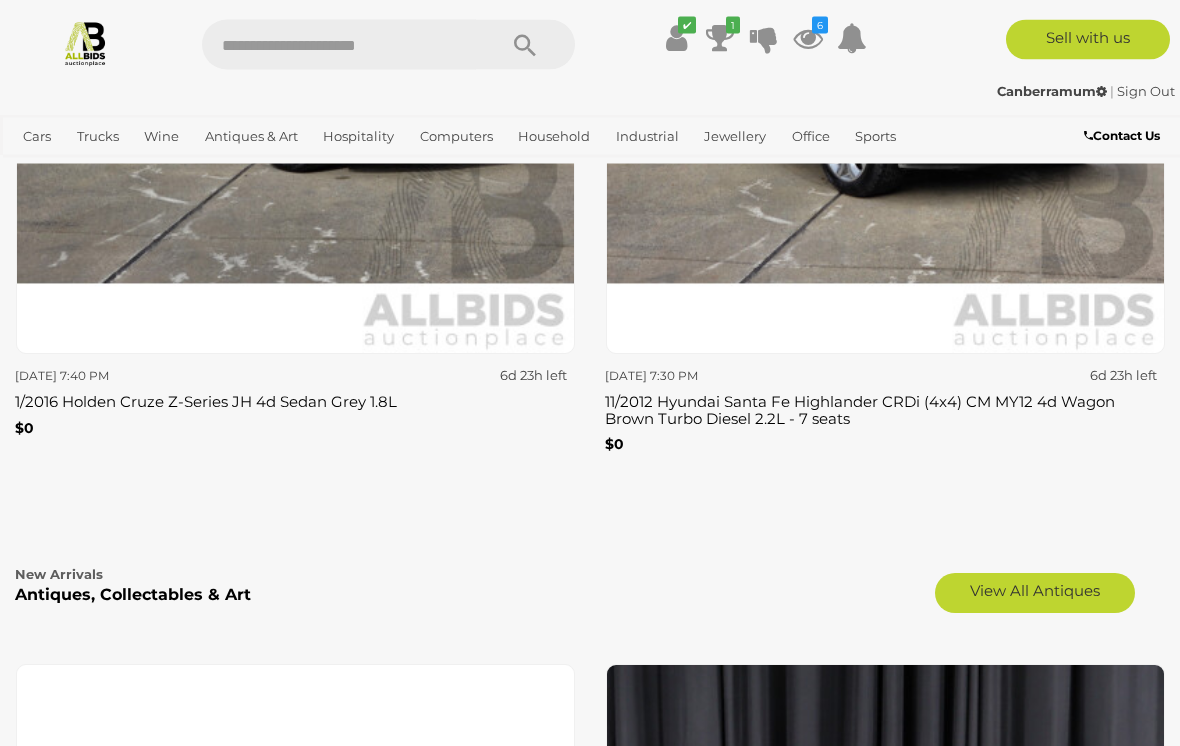 scroll, scrollTop: 6509, scrollLeft: 0, axis: vertical 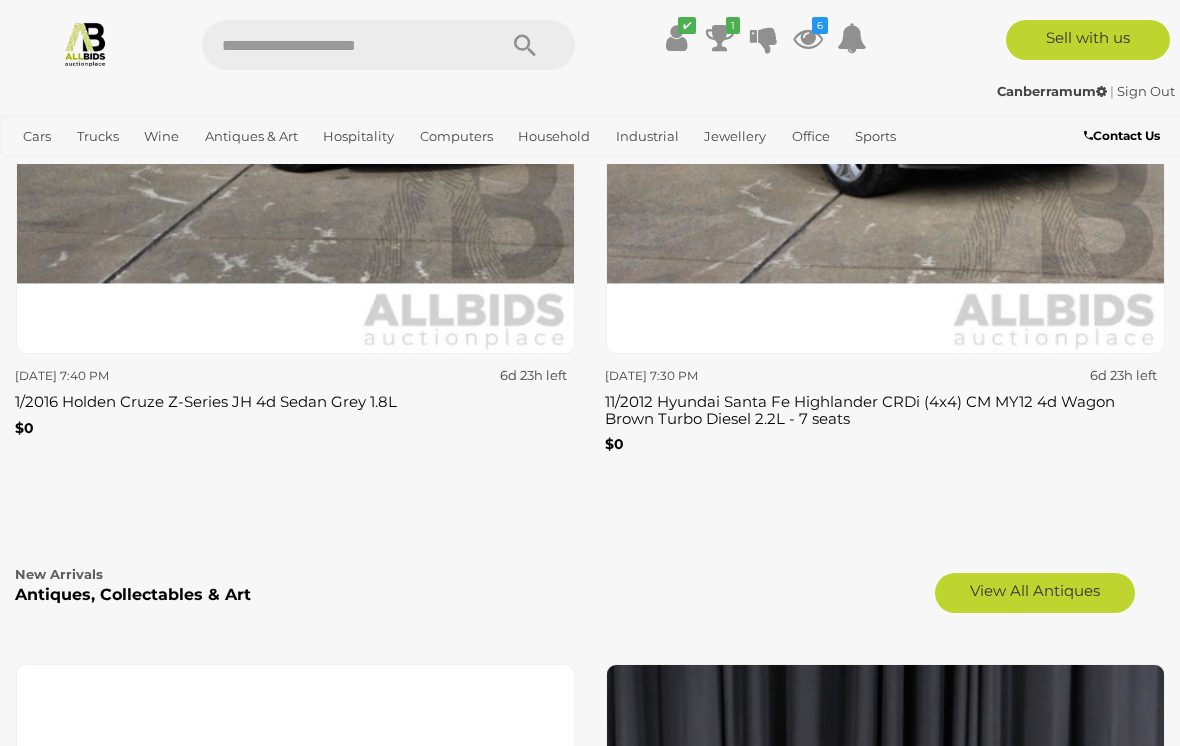 click on "View All Antiques" at bounding box center [1035, 593] 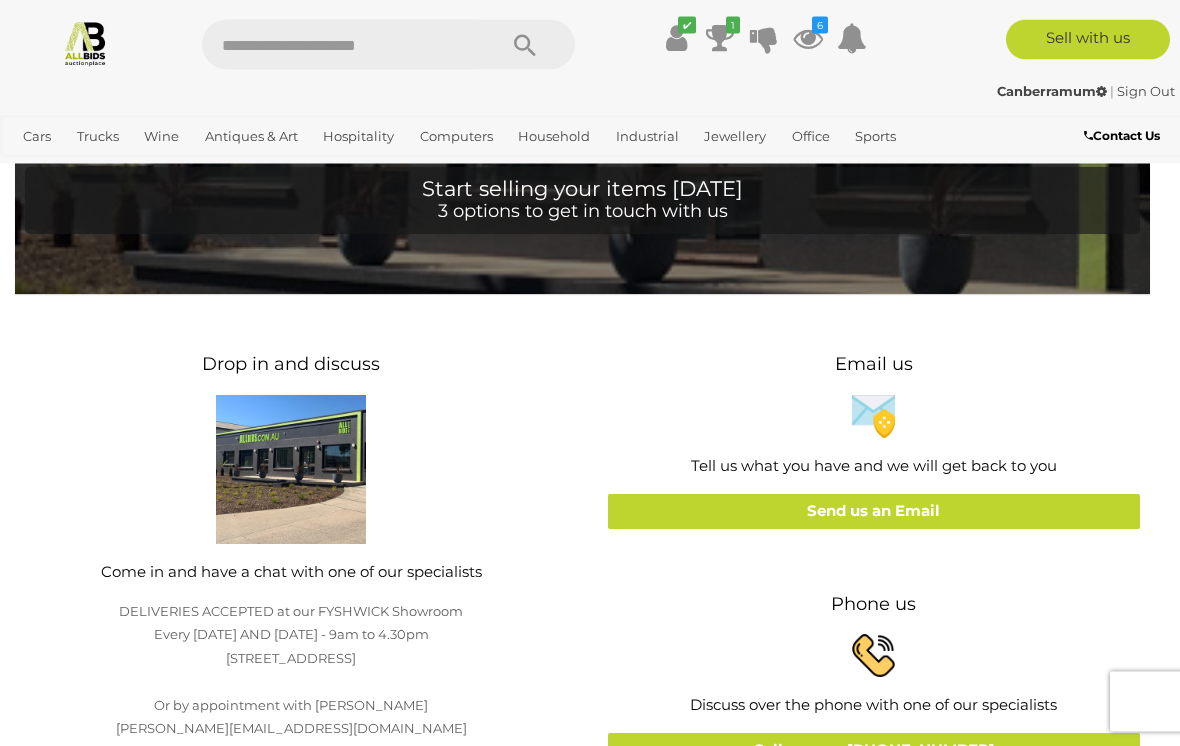 scroll, scrollTop: 0, scrollLeft: 0, axis: both 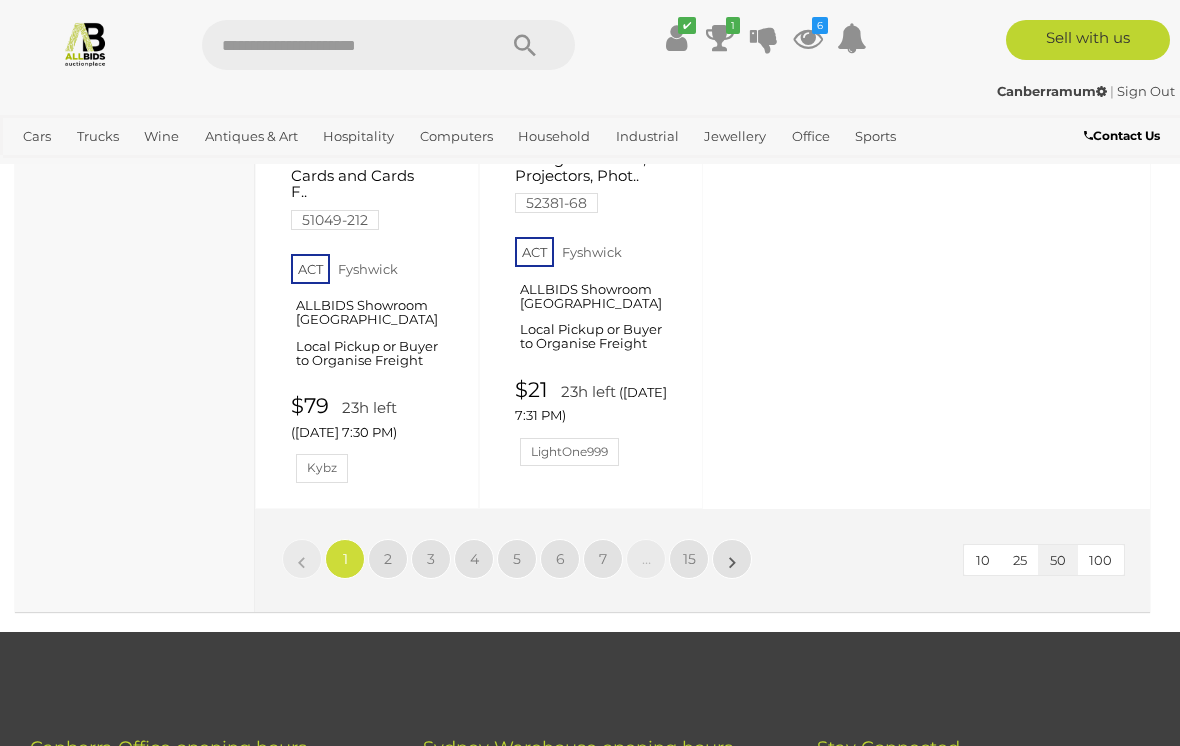 click on "100" at bounding box center (1100, 560) 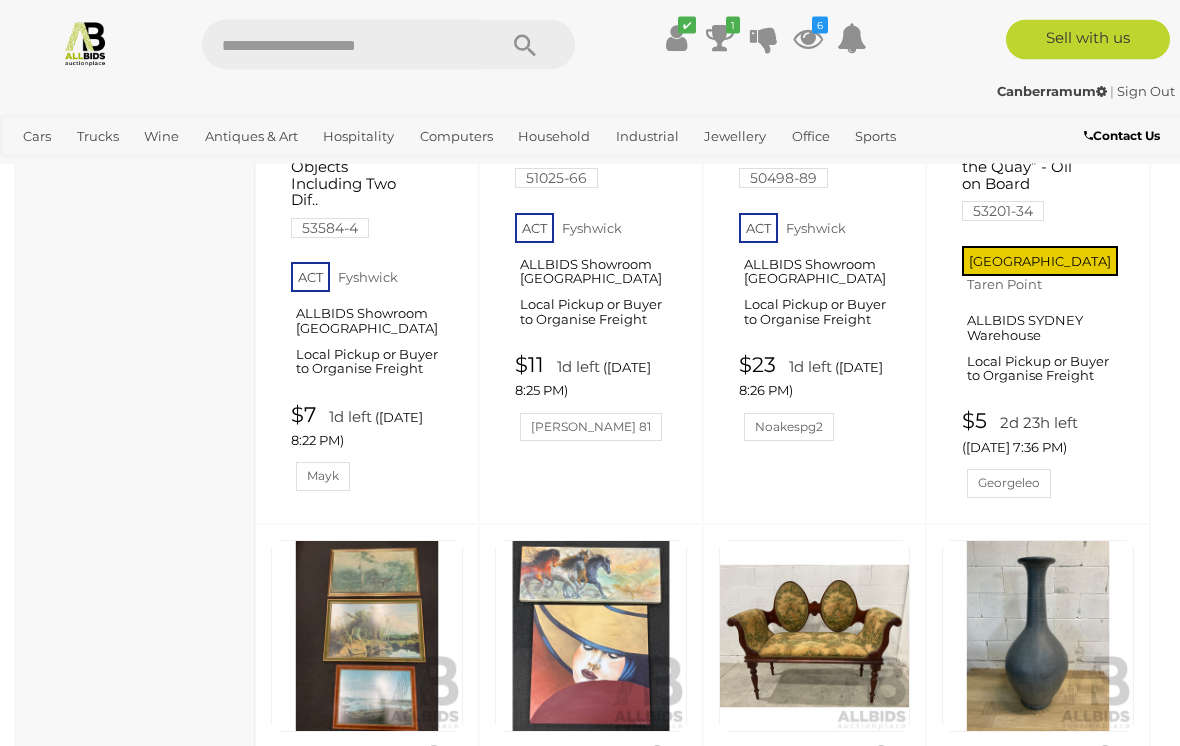 scroll, scrollTop: 14483, scrollLeft: 0, axis: vertical 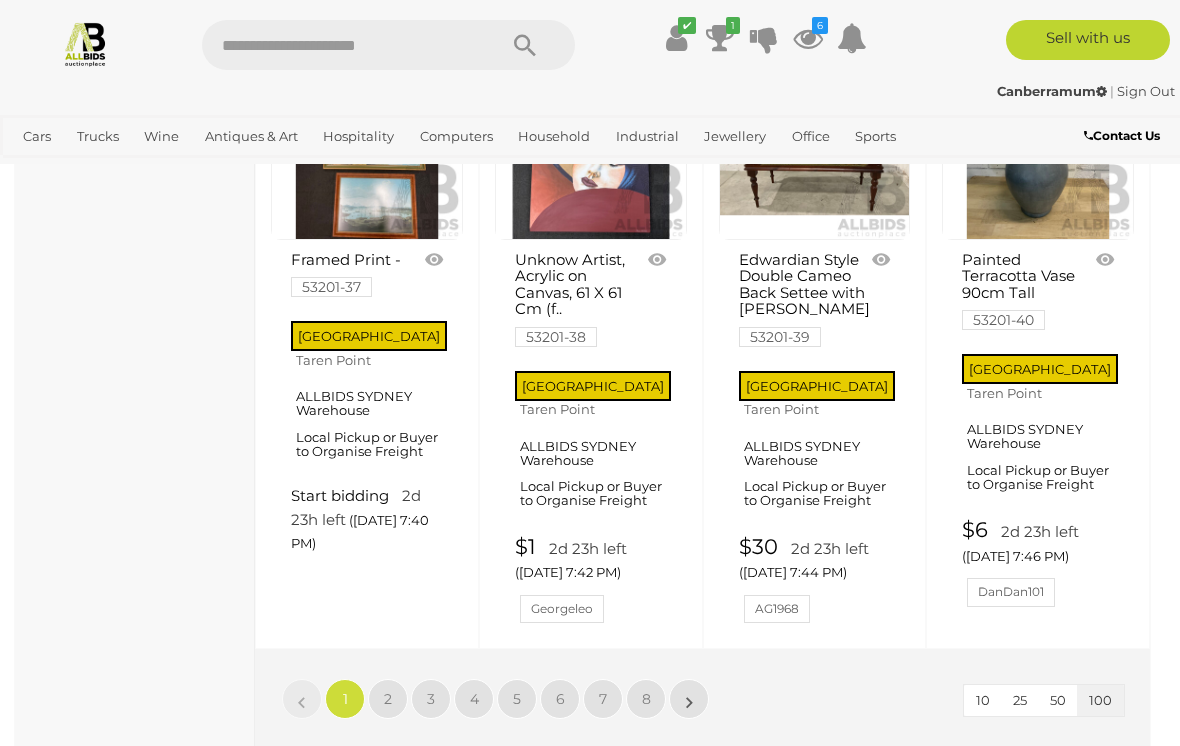 click on "2" at bounding box center (388, 699) 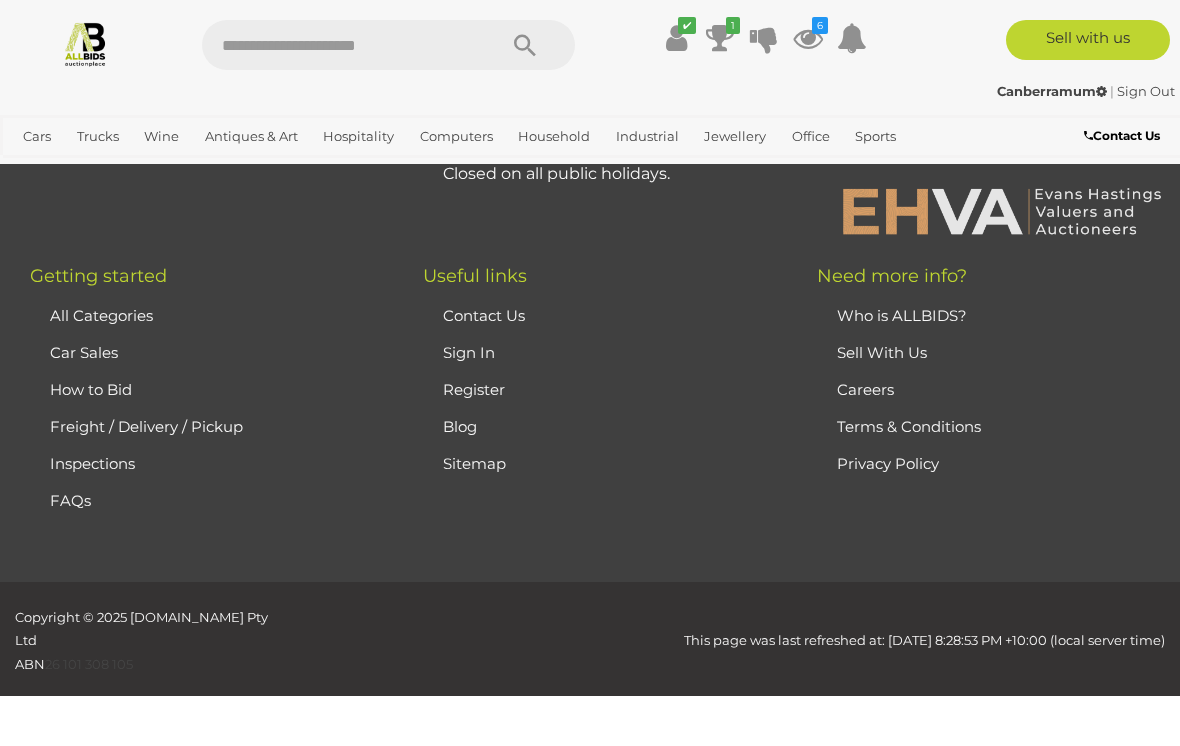 scroll, scrollTop: 490, scrollLeft: 0, axis: vertical 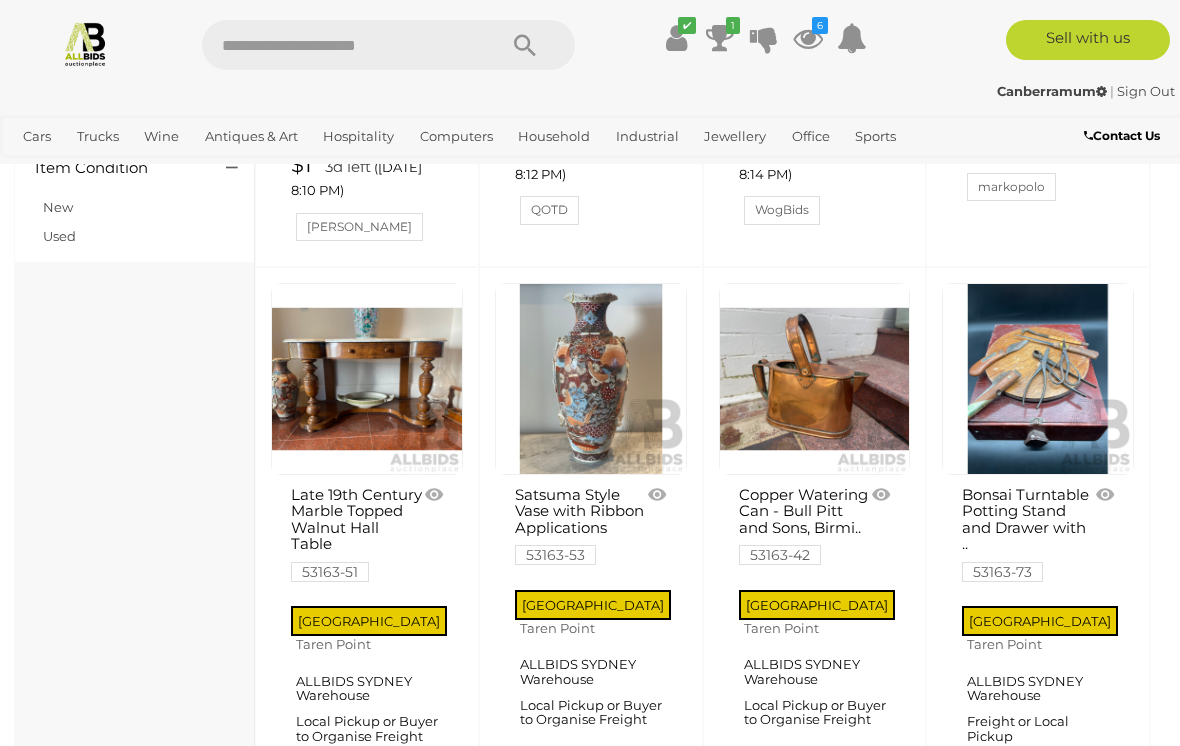 click on "NSW
Taren Point
ALLBIDS SYDNEY Warehouse
Local Pickup or Buyer to Organise Freight" at bounding box center [593, 664] 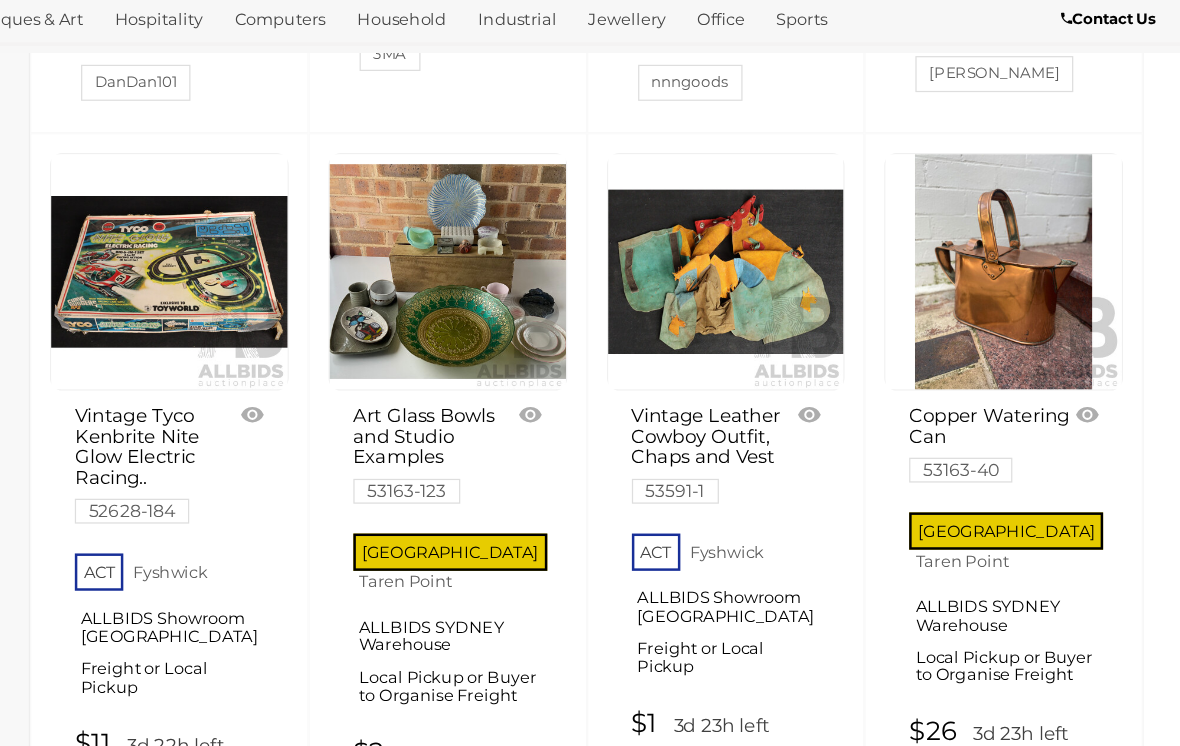 scroll, scrollTop: 14666, scrollLeft: 0, axis: vertical 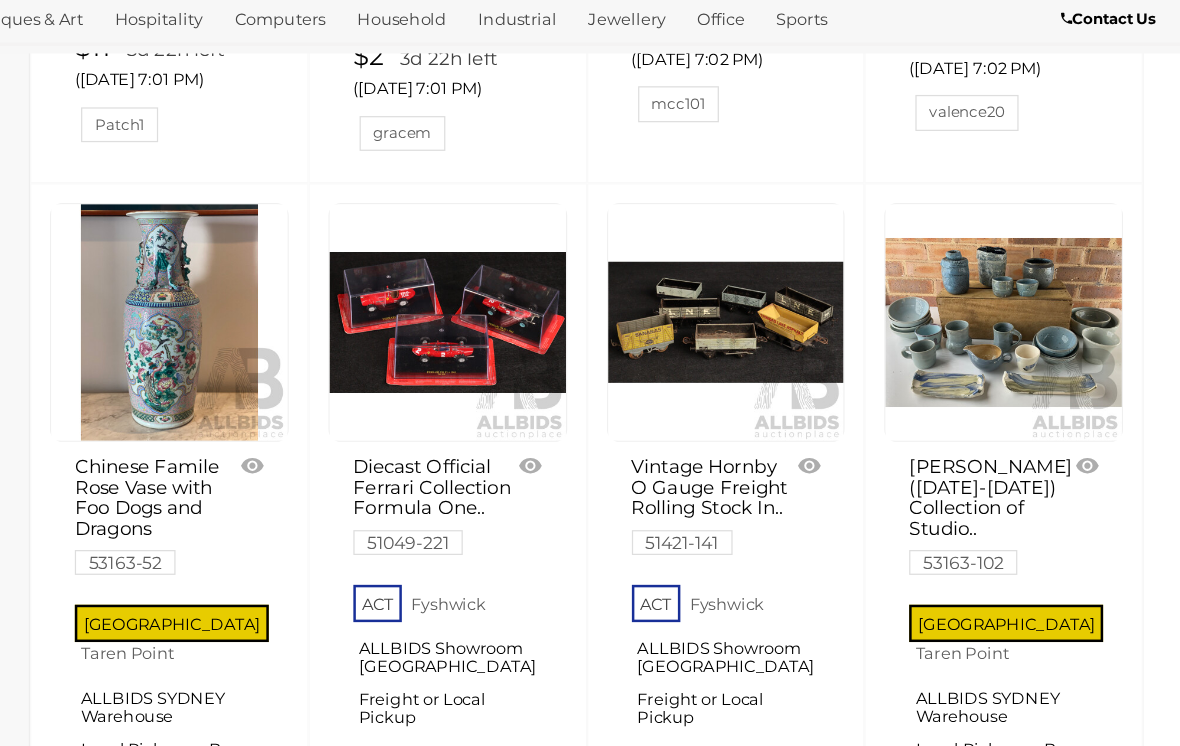 click on "3" at bounding box center [431, 936] 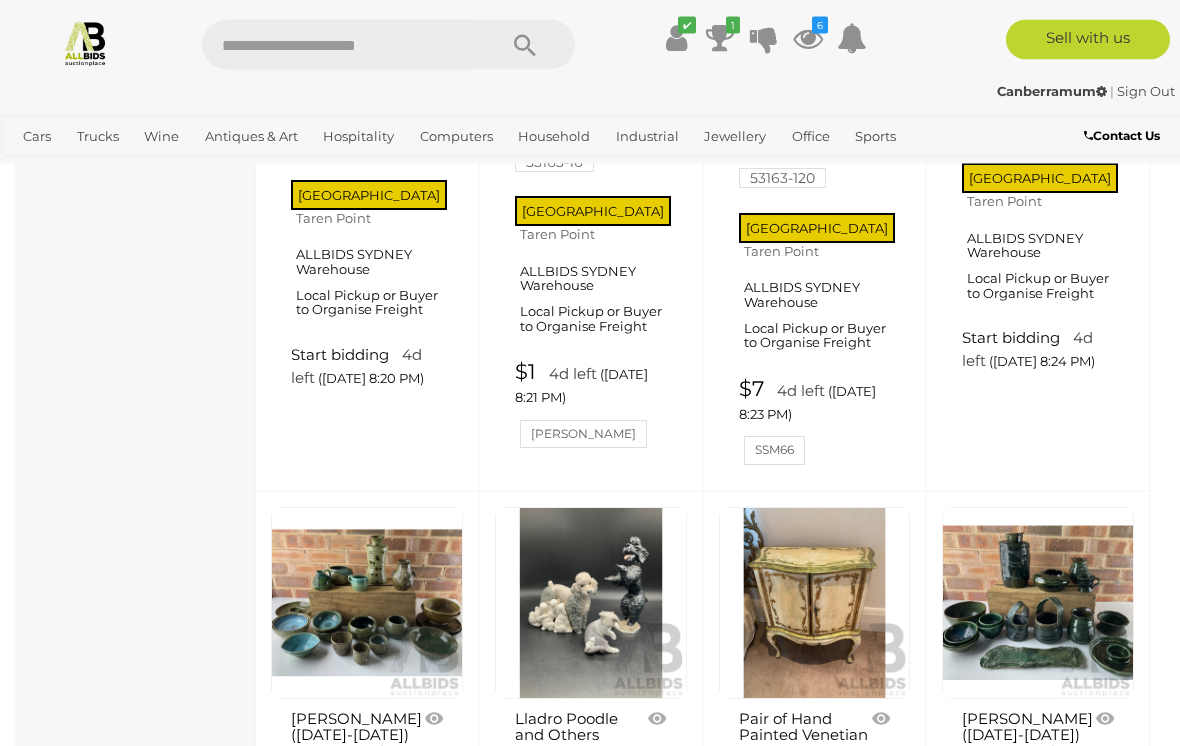 scroll, scrollTop: 15252, scrollLeft: 0, axis: vertical 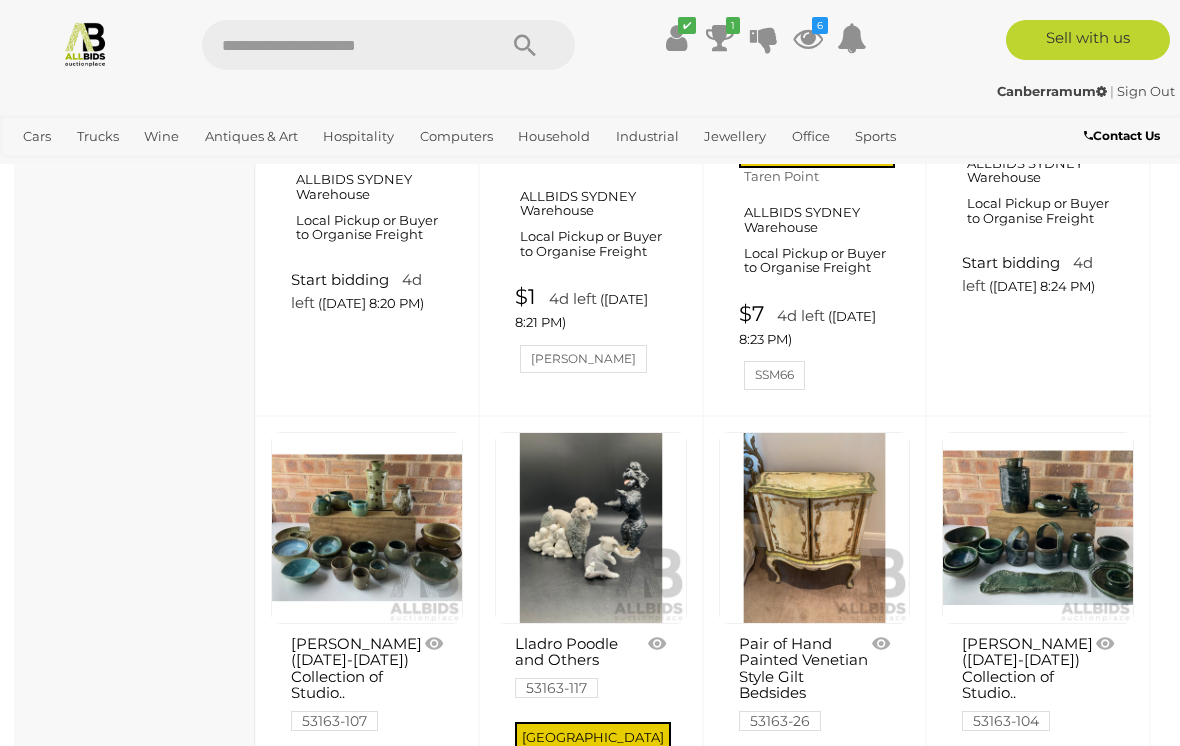 click on "4" at bounding box center (474, 1083) 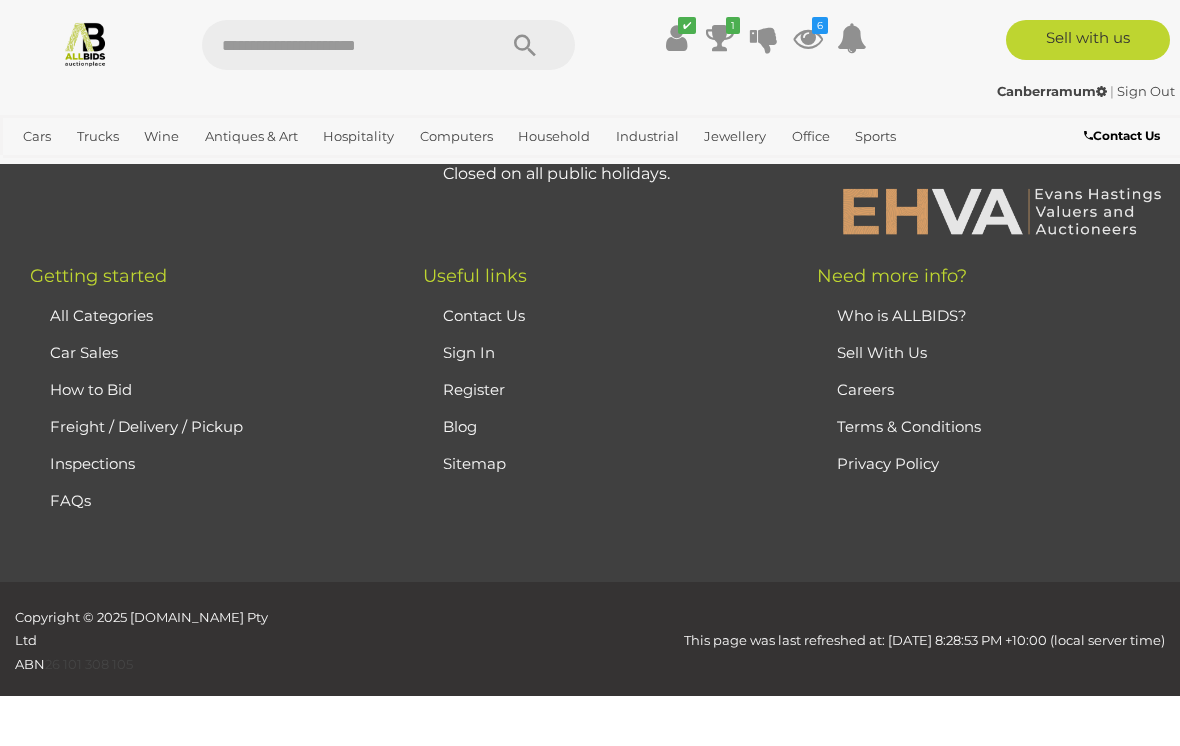 scroll, scrollTop: 490, scrollLeft: 0, axis: vertical 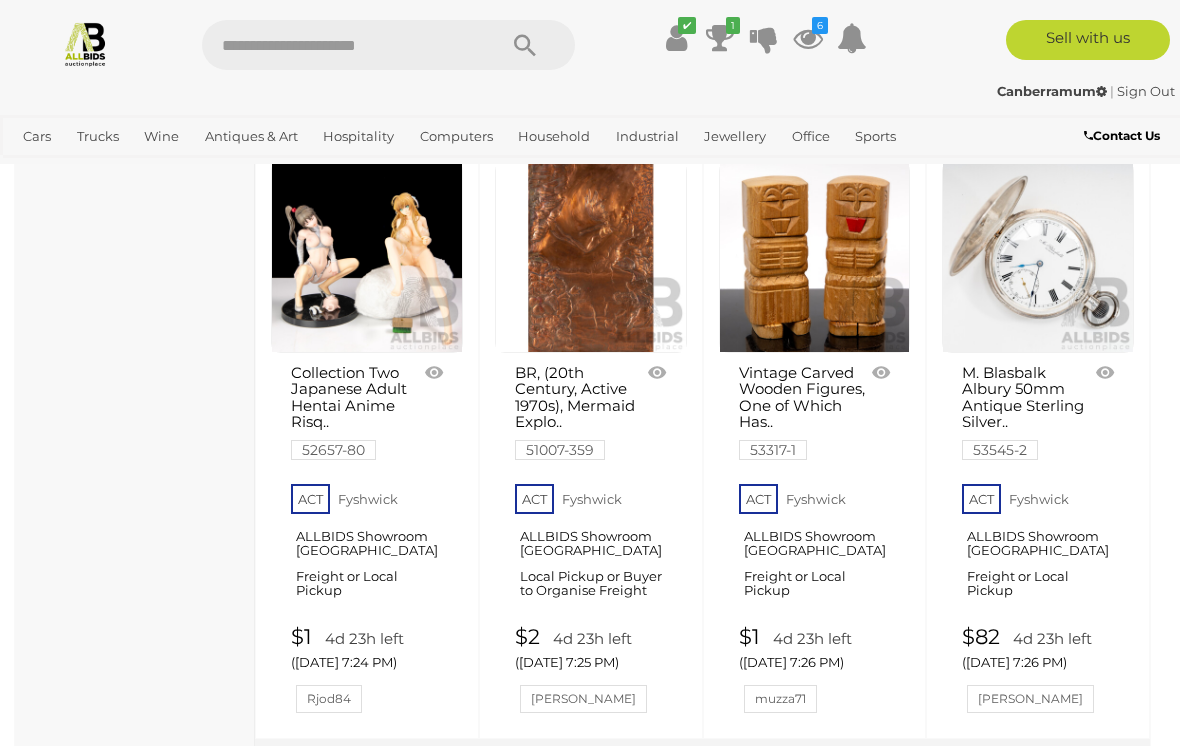 click on "5" at bounding box center [517, 789] 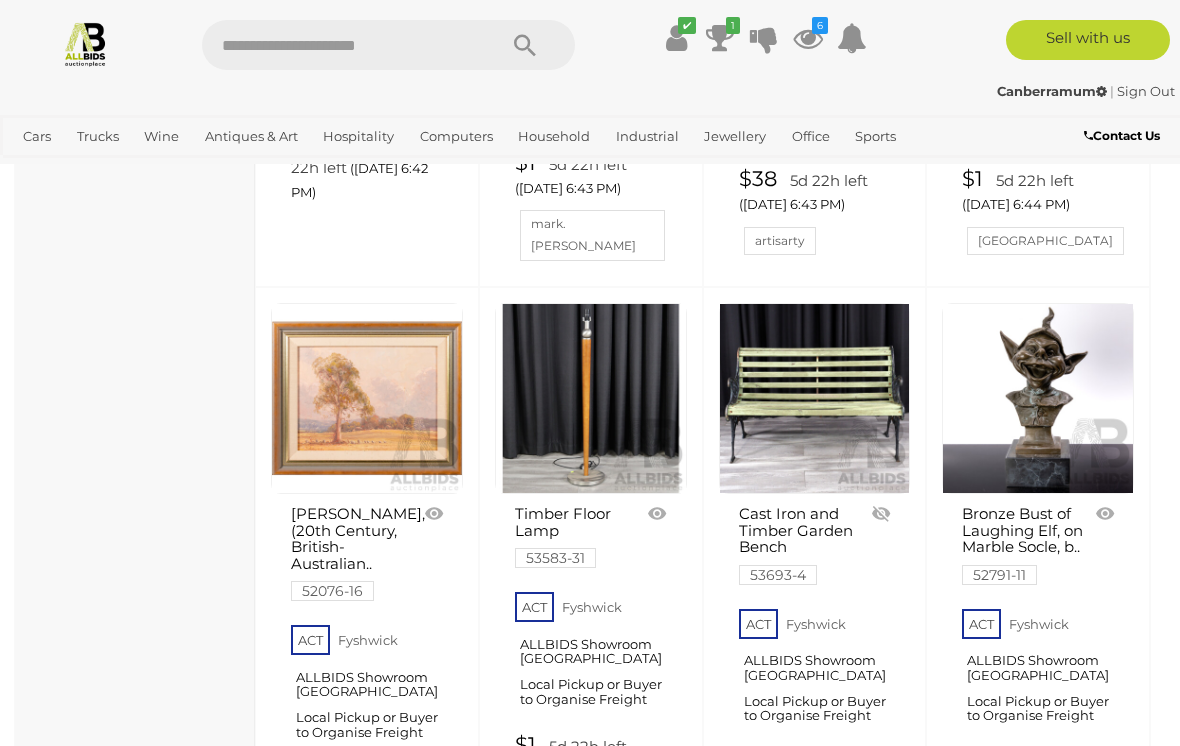 scroll, scrollTop: 8171, scrollLeft: 0, axis: vertical 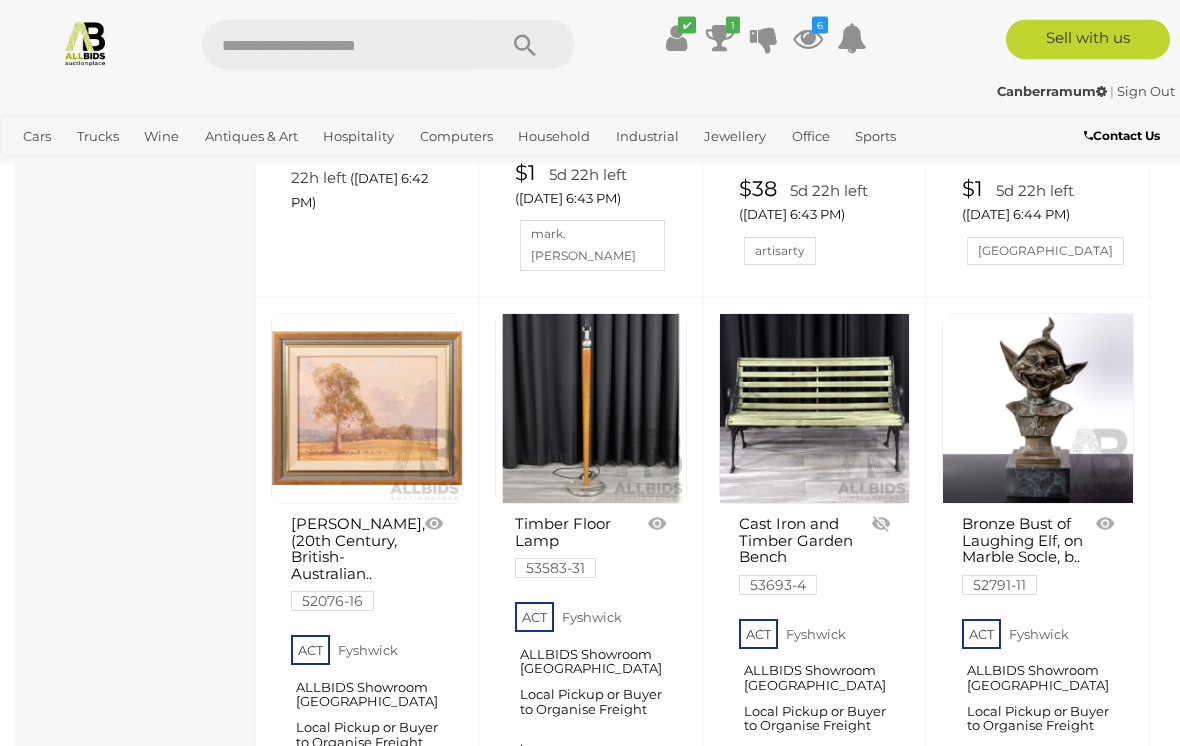 click at bounding box center [815, 410] 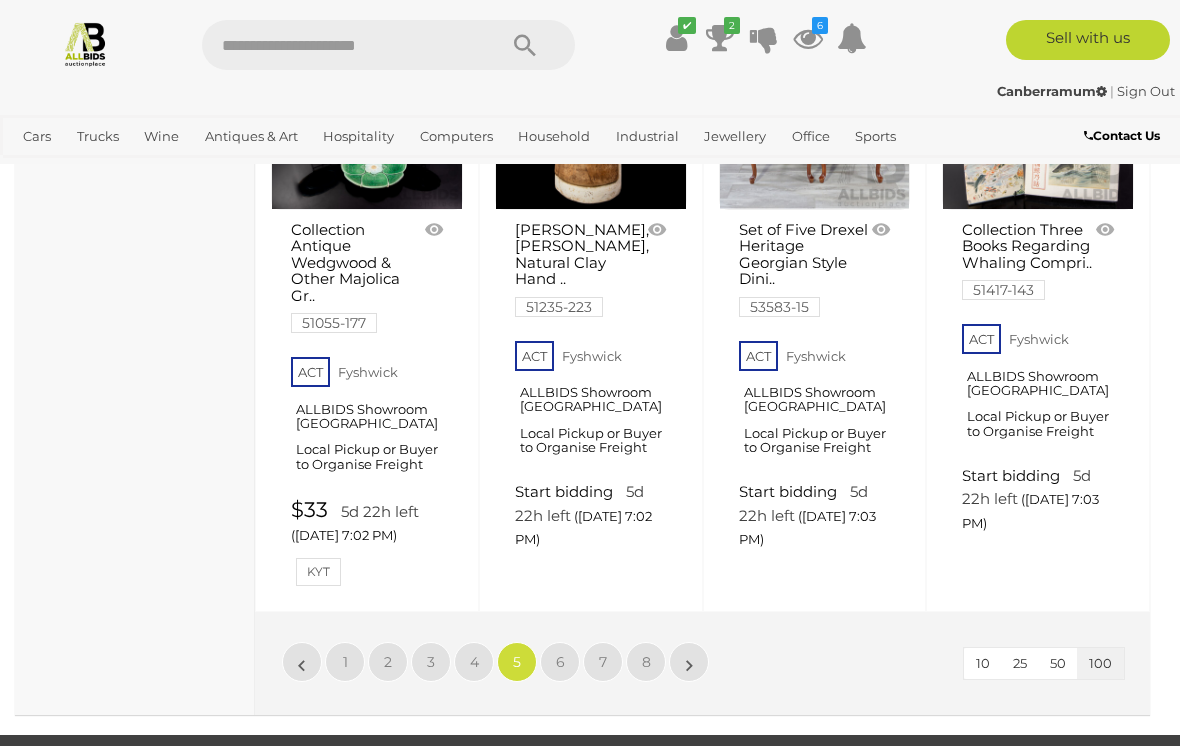 scroll, scrollTop: 15127, scrollLeft: 0, axis: vertical 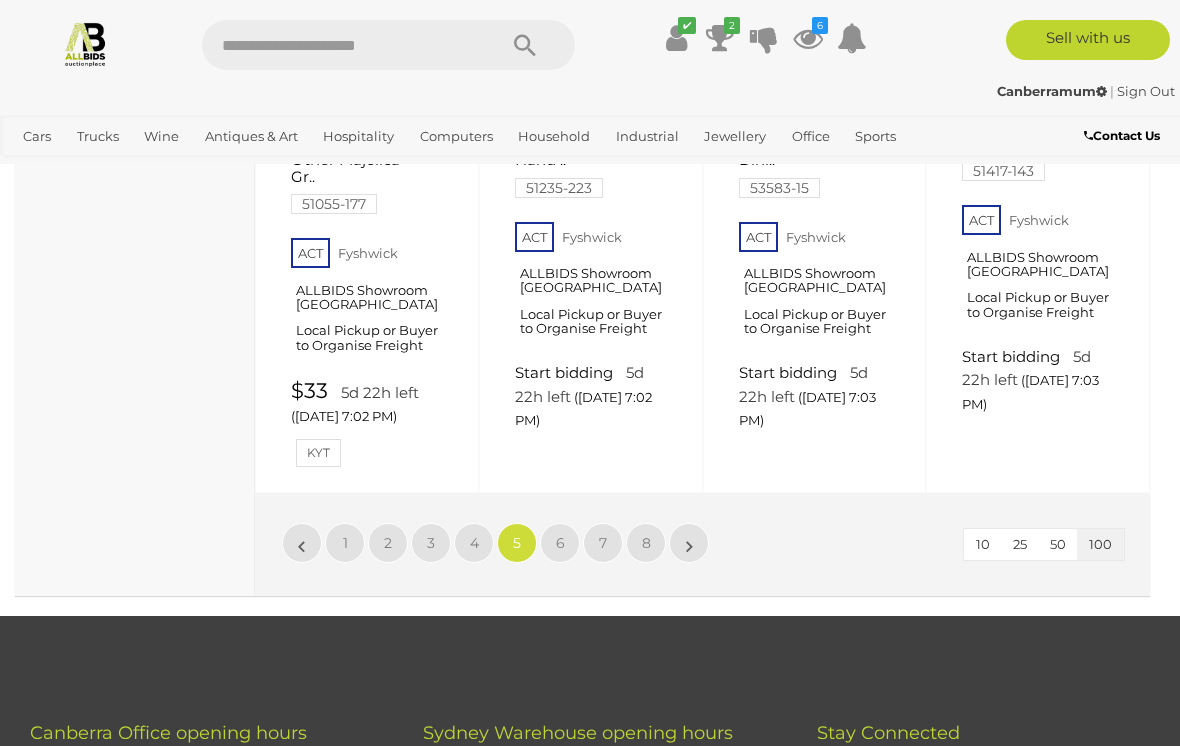 click on "6" at bounding box center (560, 543) 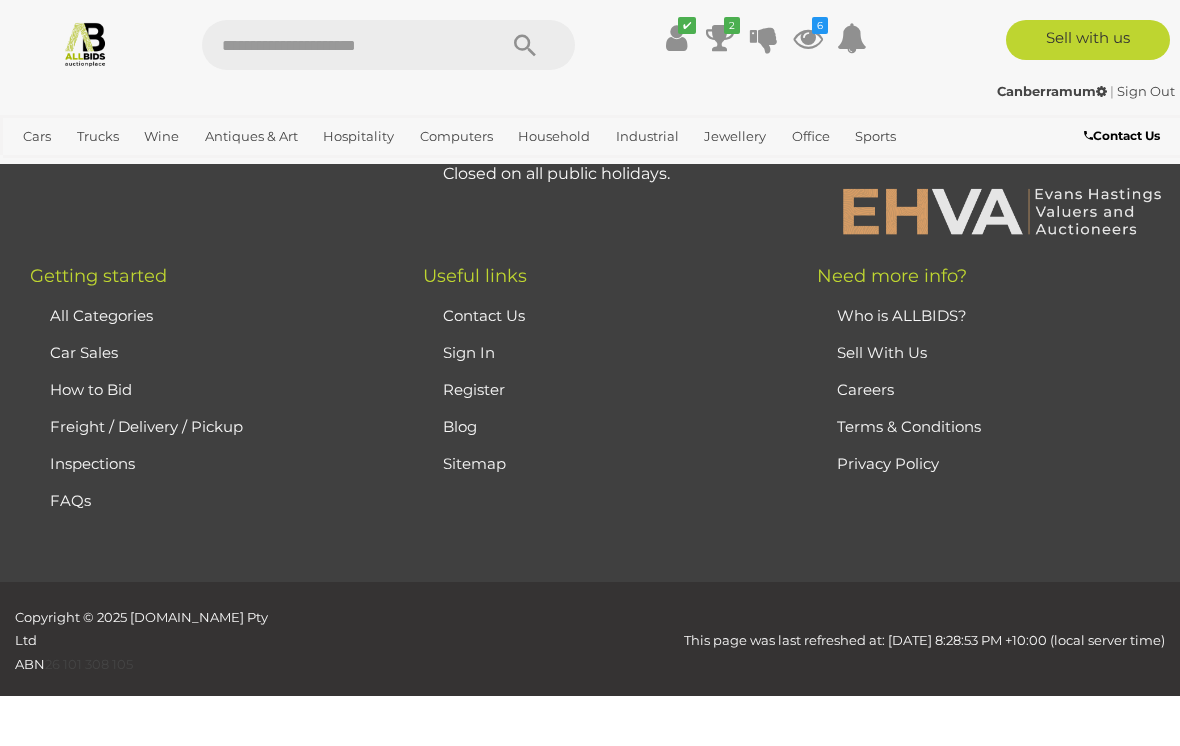 scroll, scrollTop: 490, scrollLeft: 0, axis: vertical 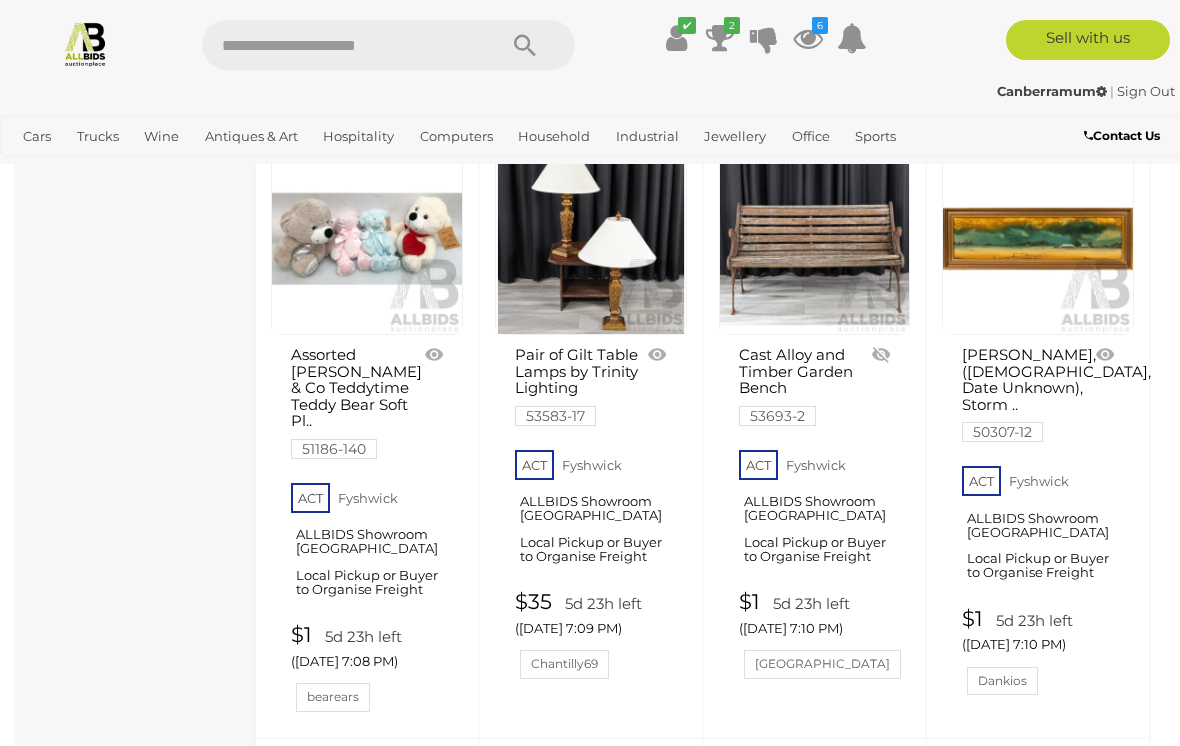 click at bounding box center (883, 355) 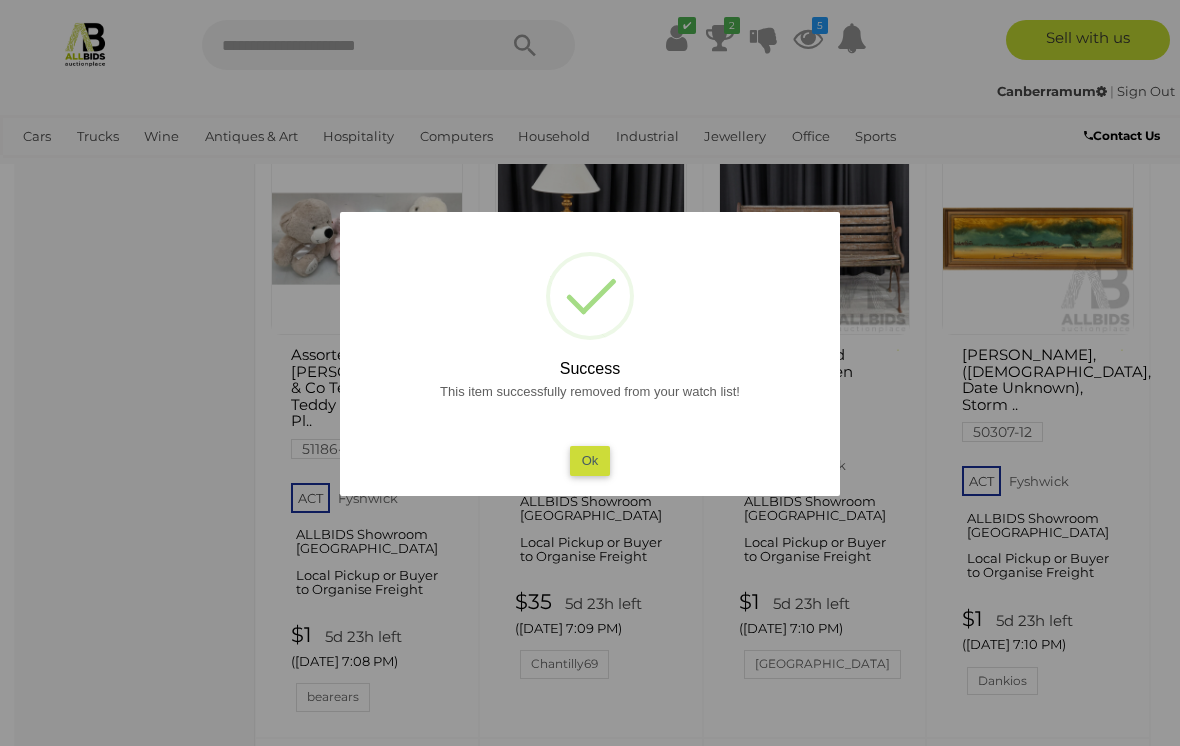click on "Ok" at bounding box center (590, 460) 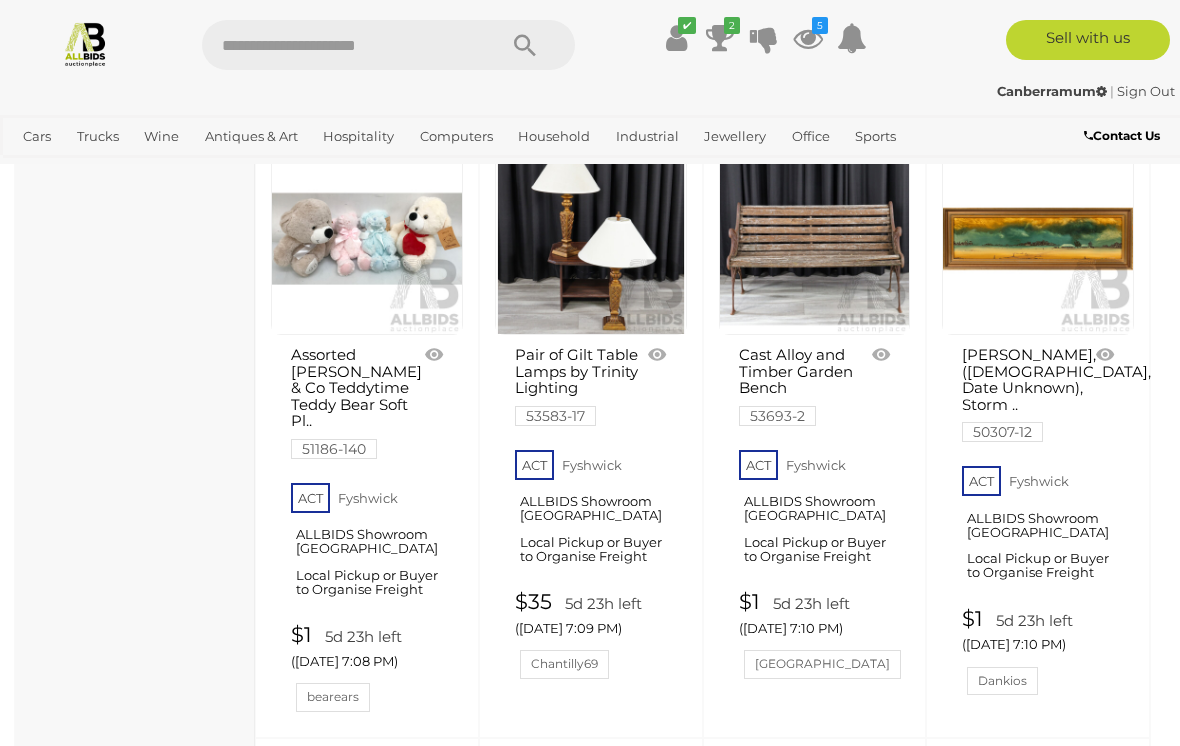 click at bounding box center (815, 239) 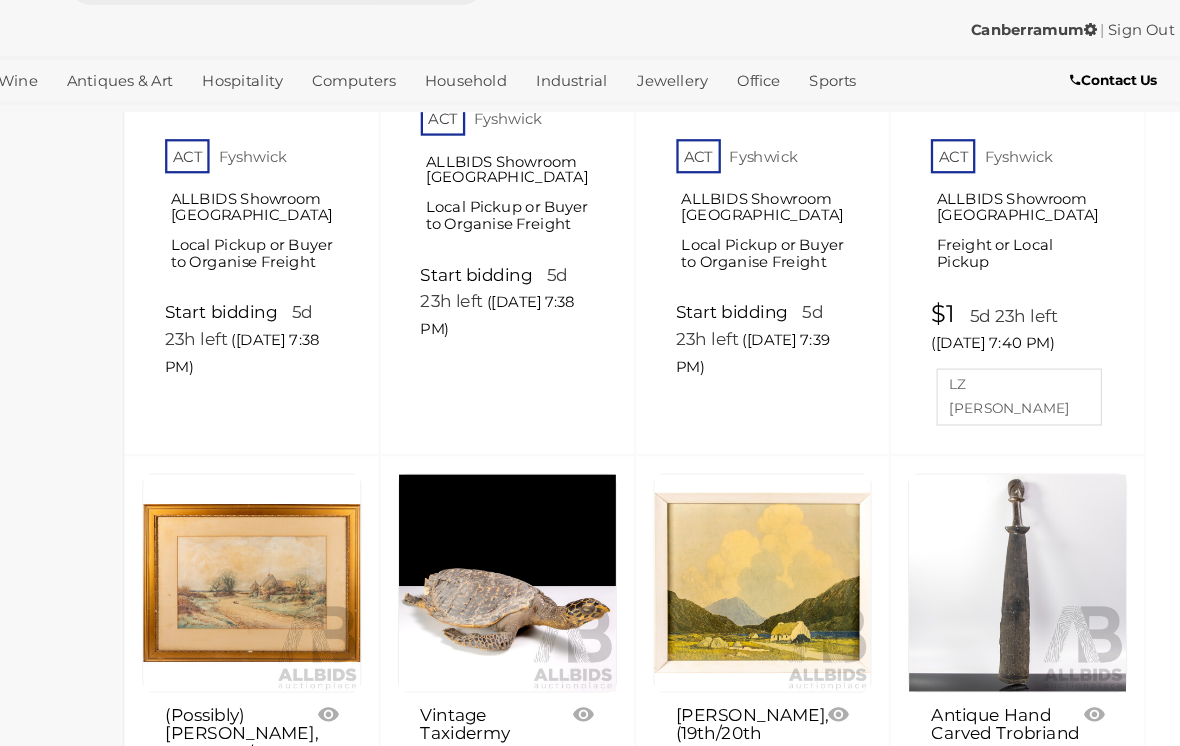 scroll, scrollTop: 13348, scrollLeft: 0, axis: vertical 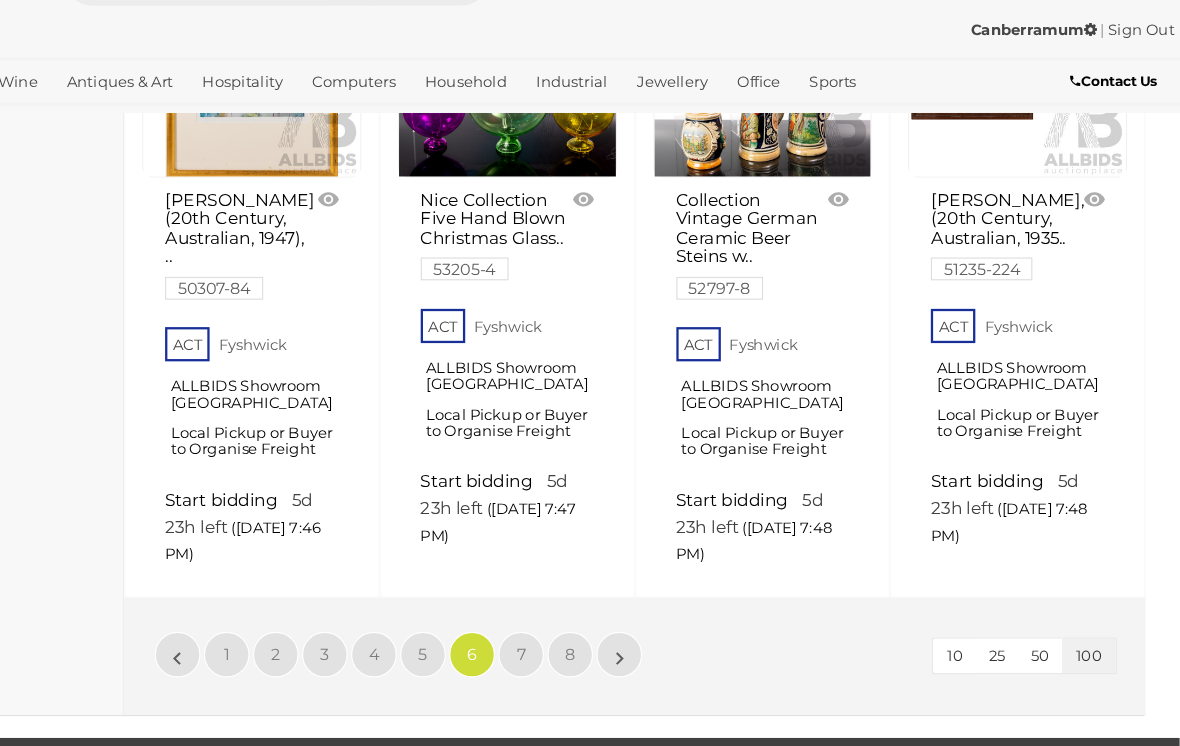 click on "7" at bounding box center (603, 639) 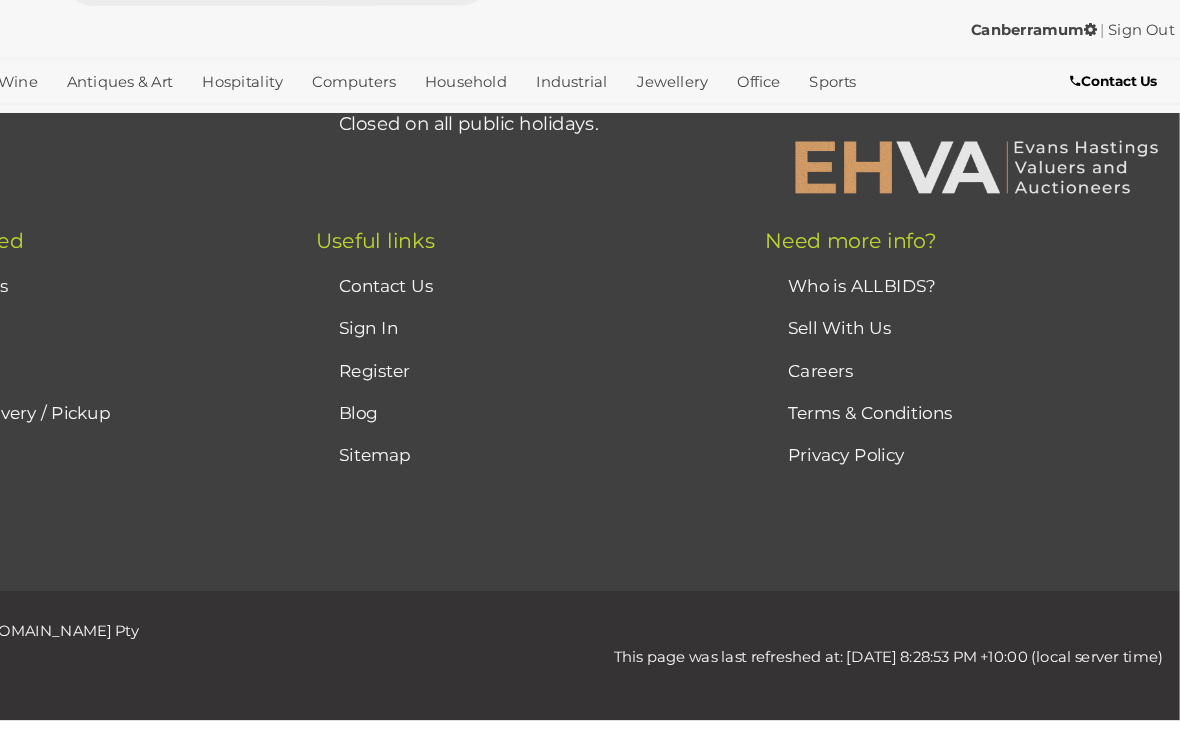 scroll, scrollTop: 490, scrollLeft: 0, axis: vertical 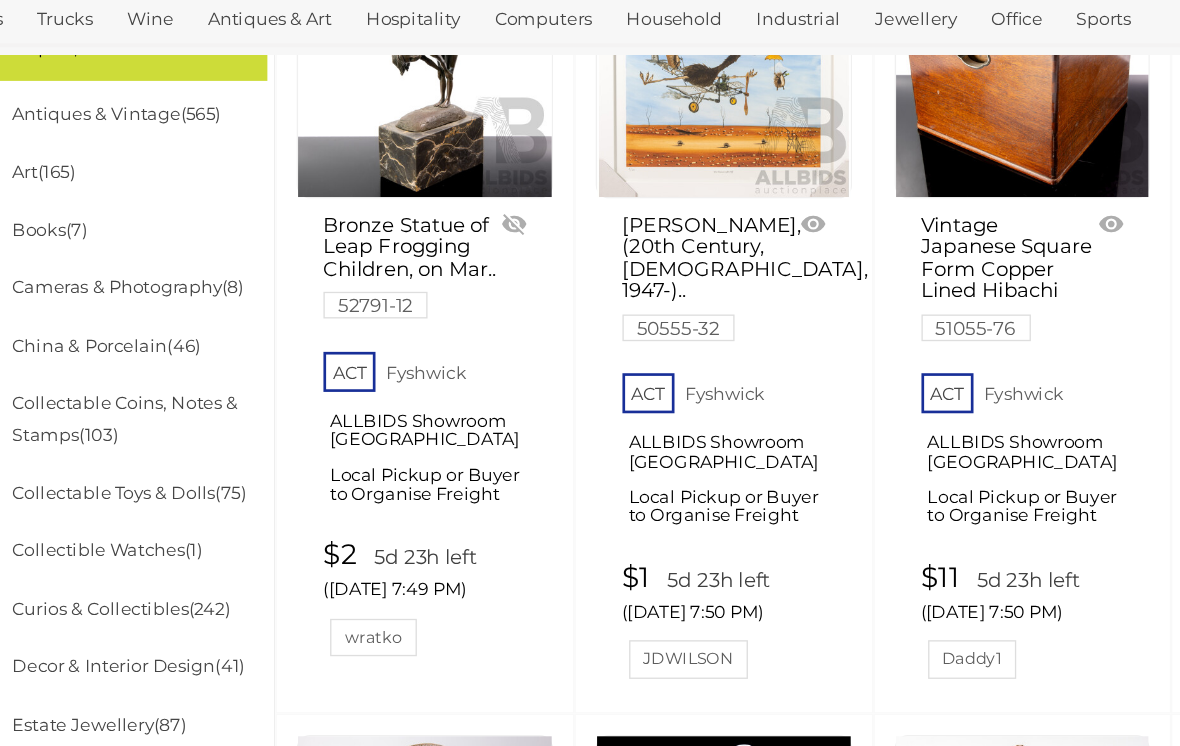 click at bounding box center (436, 291) 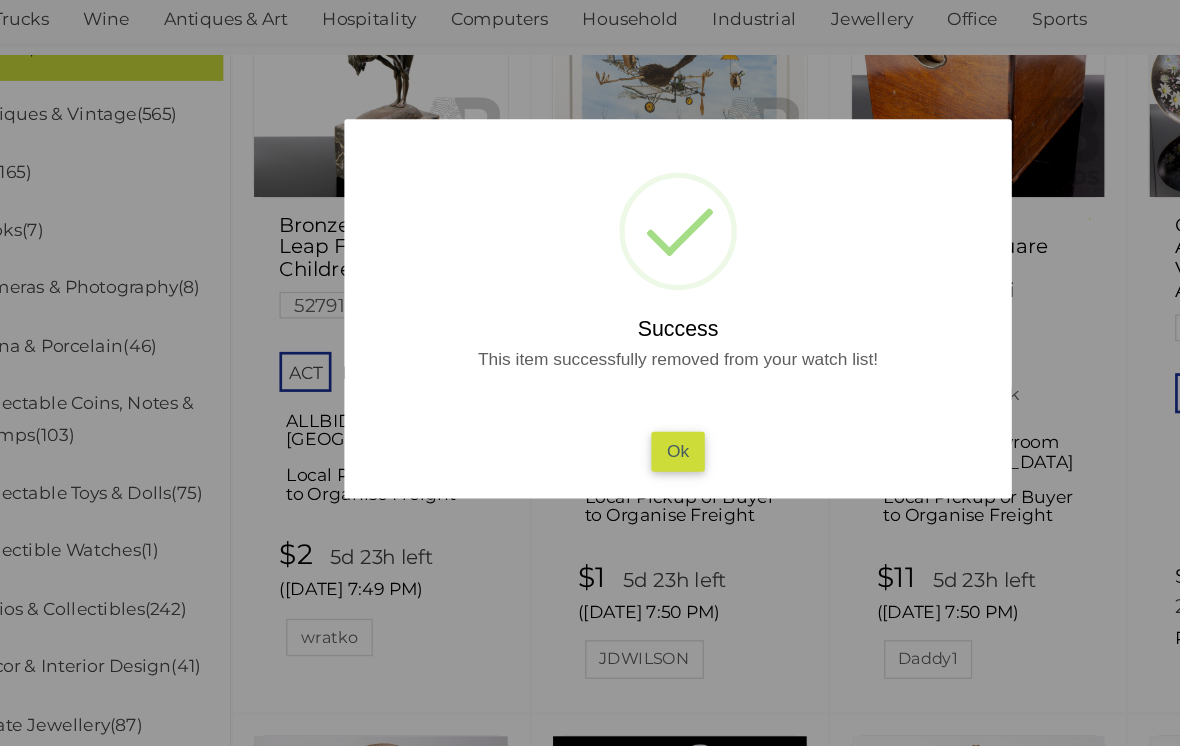 click on "Ok" at bounding box center (590, 460) 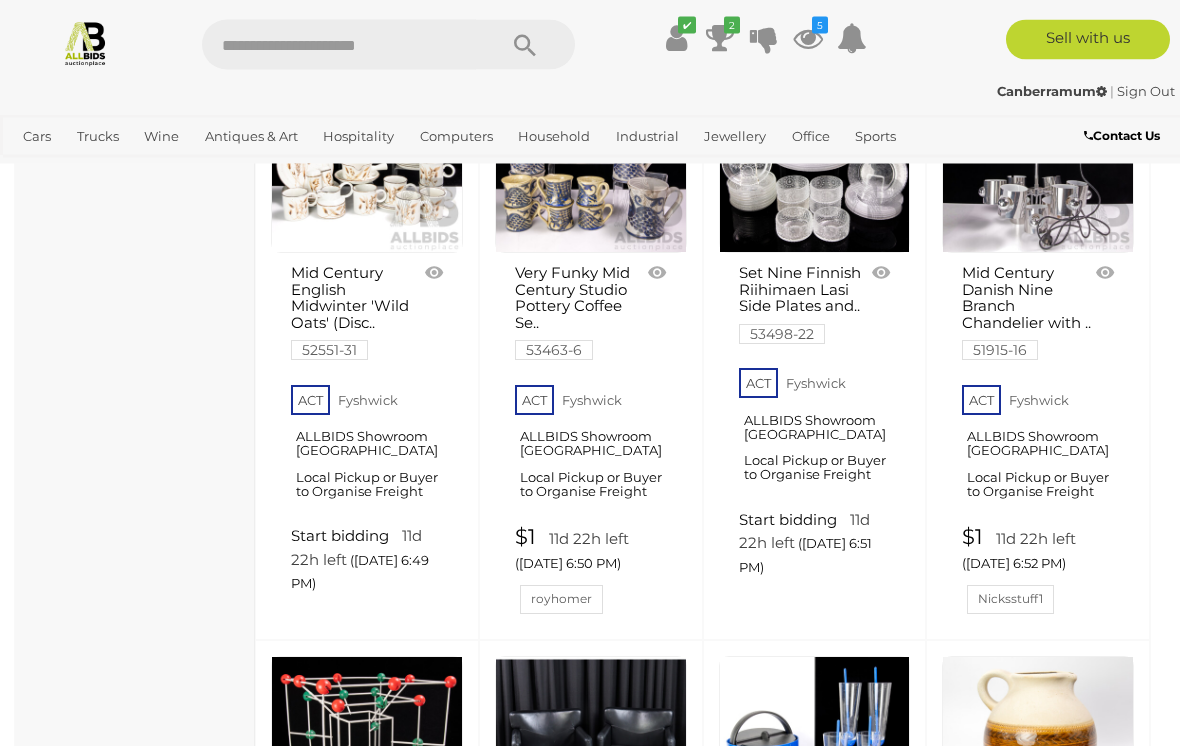 scroll, scrollTop: 5468, scrollLeft: 0, axis: vertical 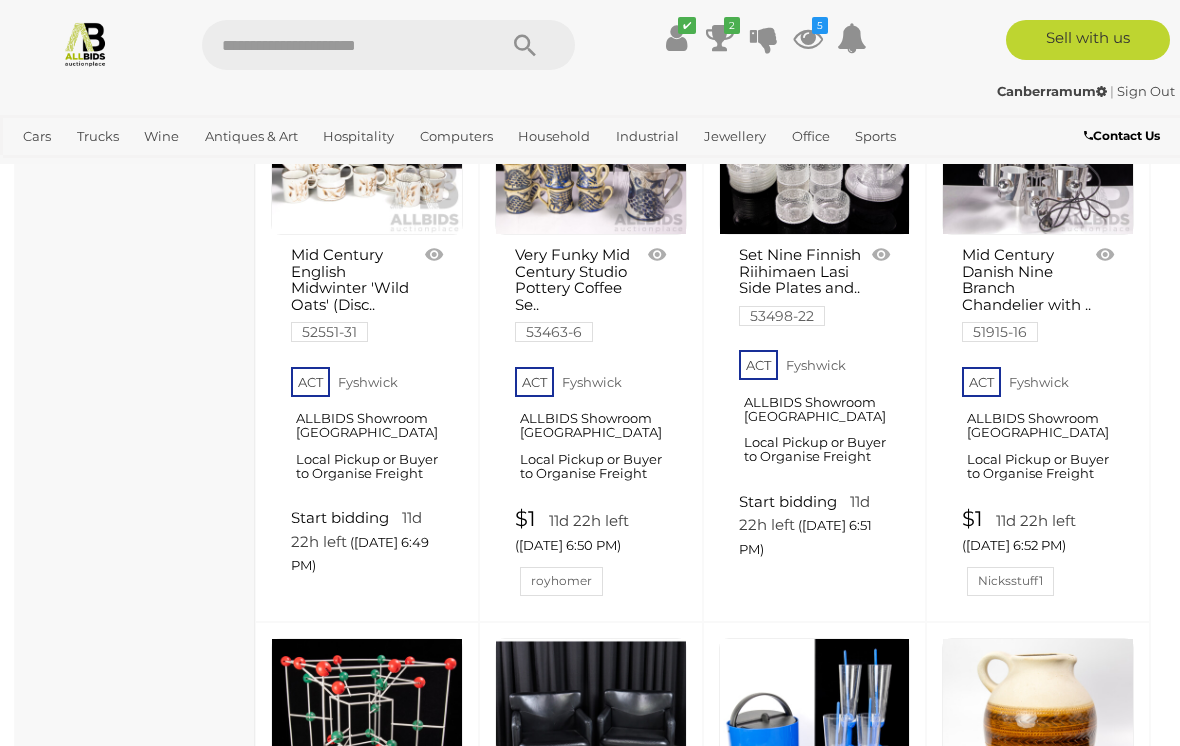 click on "ACT
Fyshwick
ALLBIDS Showroom Fyshwick
Local Pickup or Buyer to Organise Freight" at bounding box center (1040, 429) 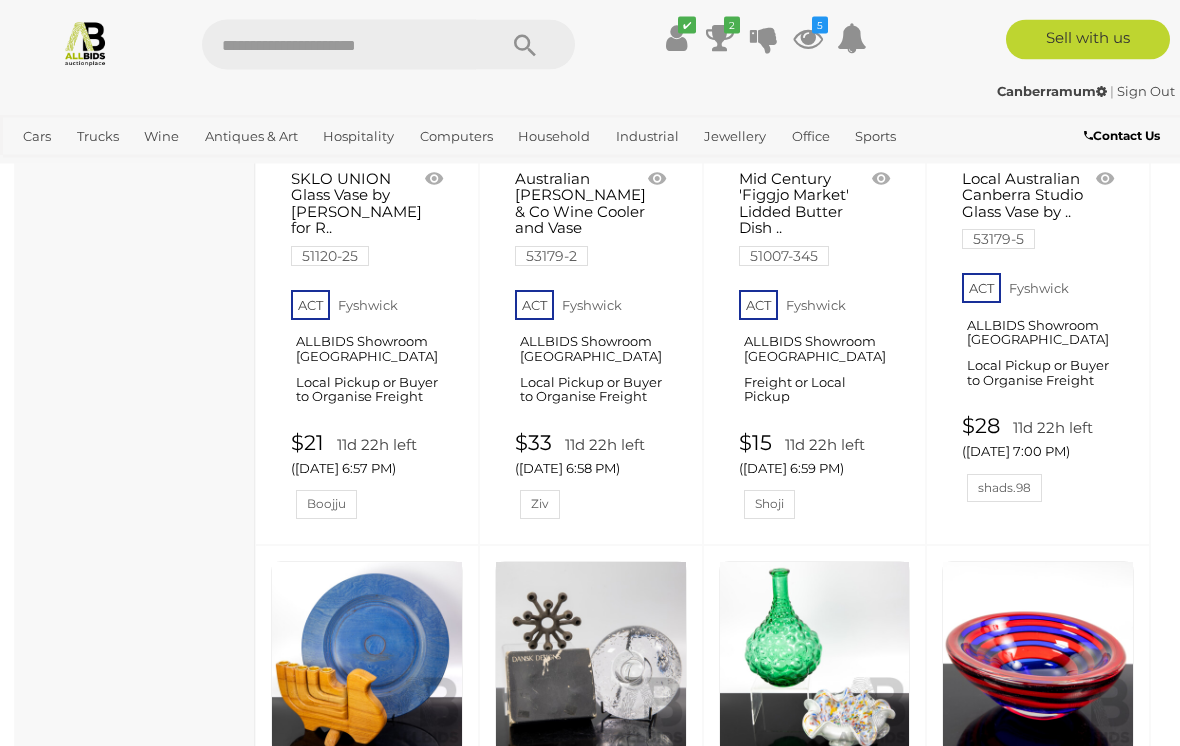scroll, scrollTop: 6855, scrollLeft: 0, axis: vertical 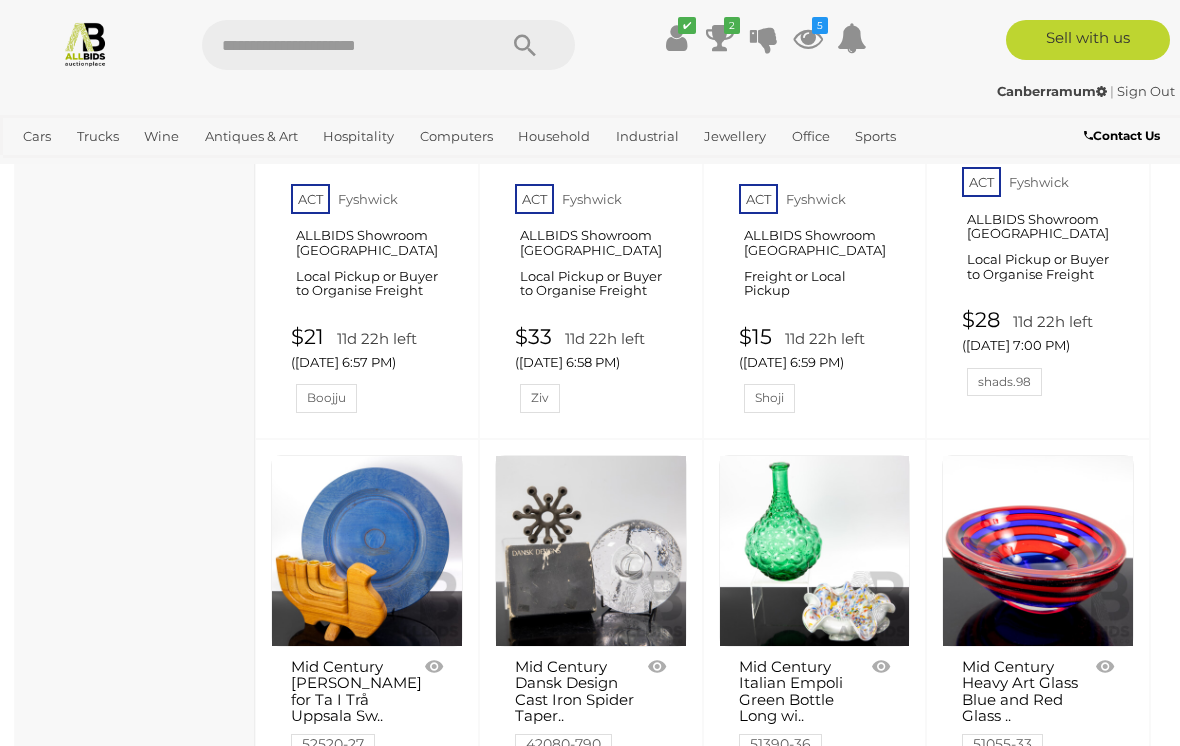 click on "Antique & Arts Online Auction In Australia
Alert this sale
Location
(7)" at bounding box center (582, 1160) 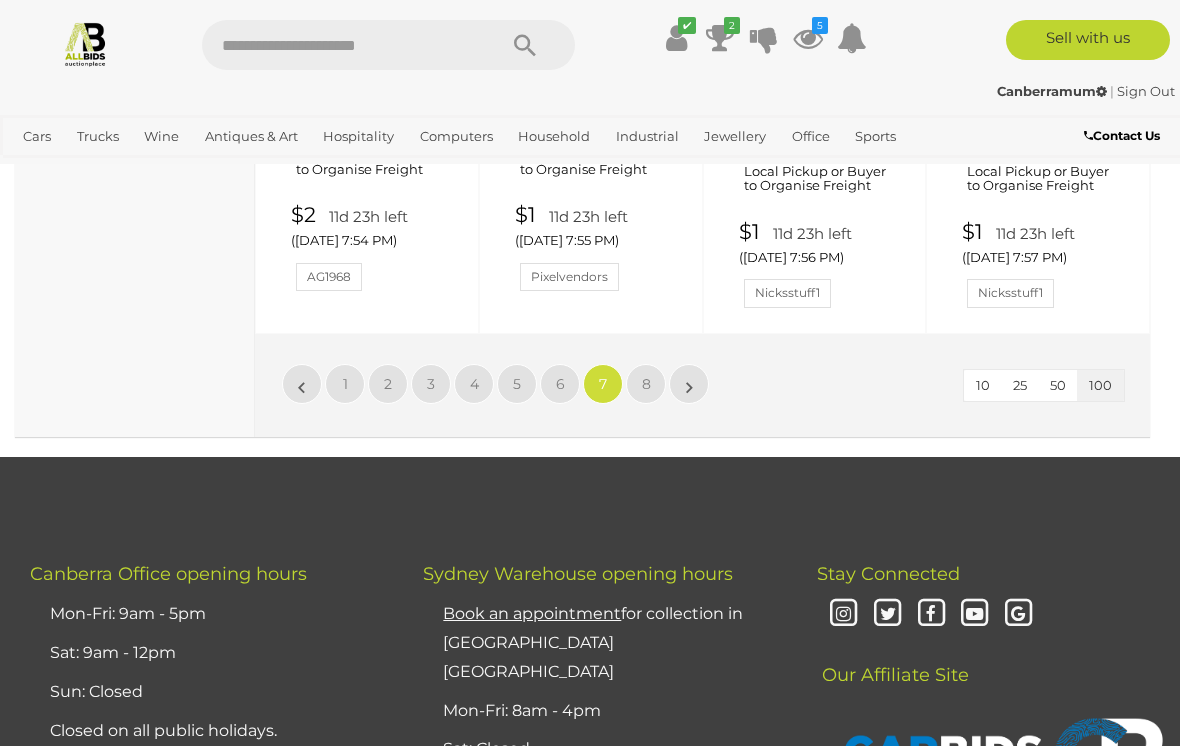 scroll, scrollTop: 15261, scrollLeft: 0, axis: vertical 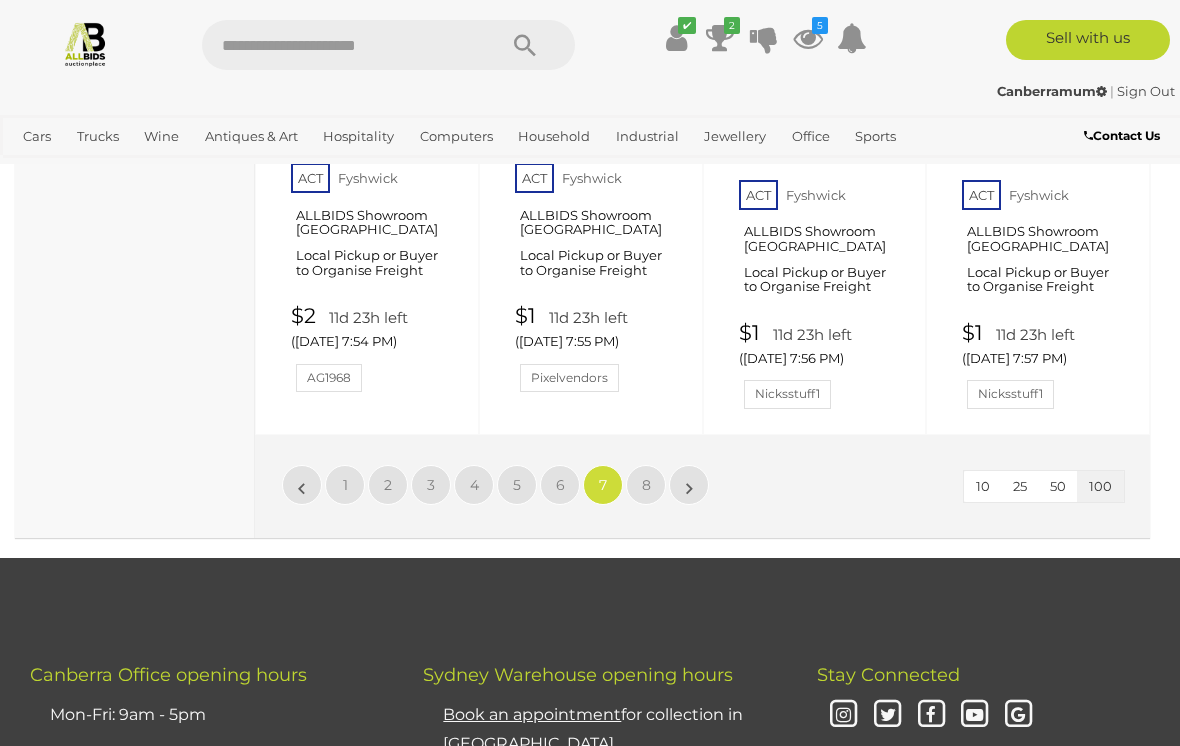 click on "8" at bounding box center [646, 485] 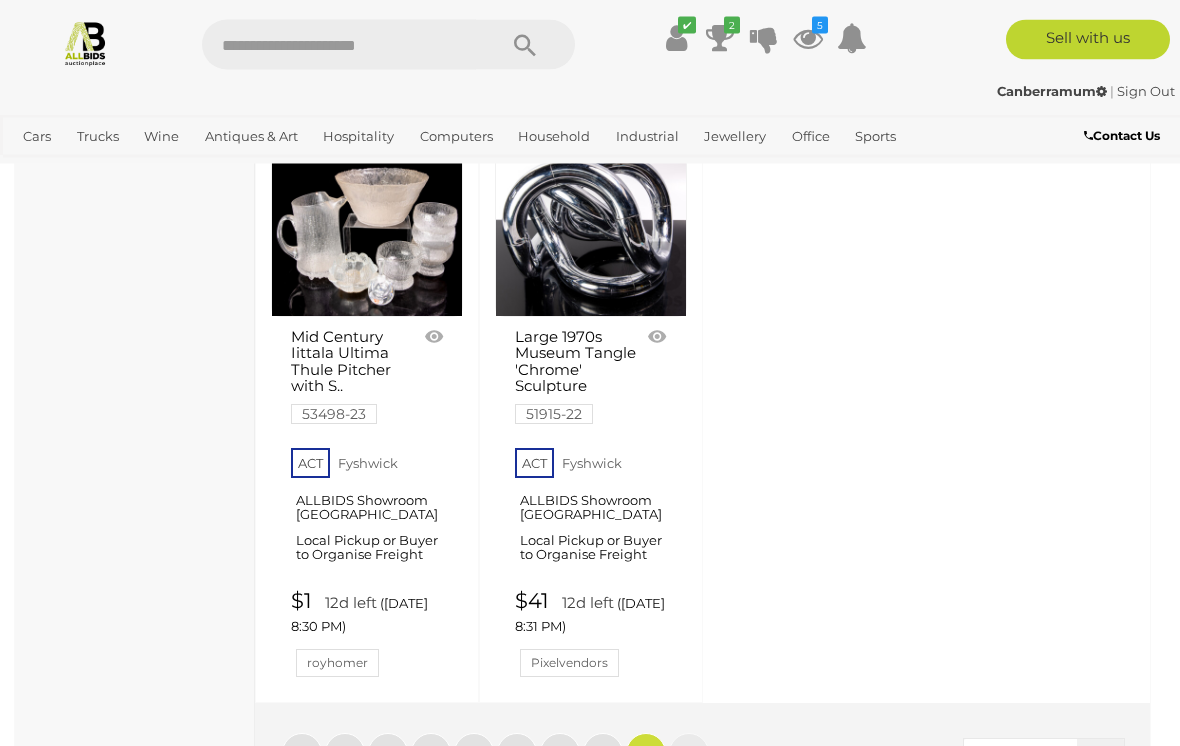 scroll, scrollTop: 5337, scrollLeft: 0, axis: vertical 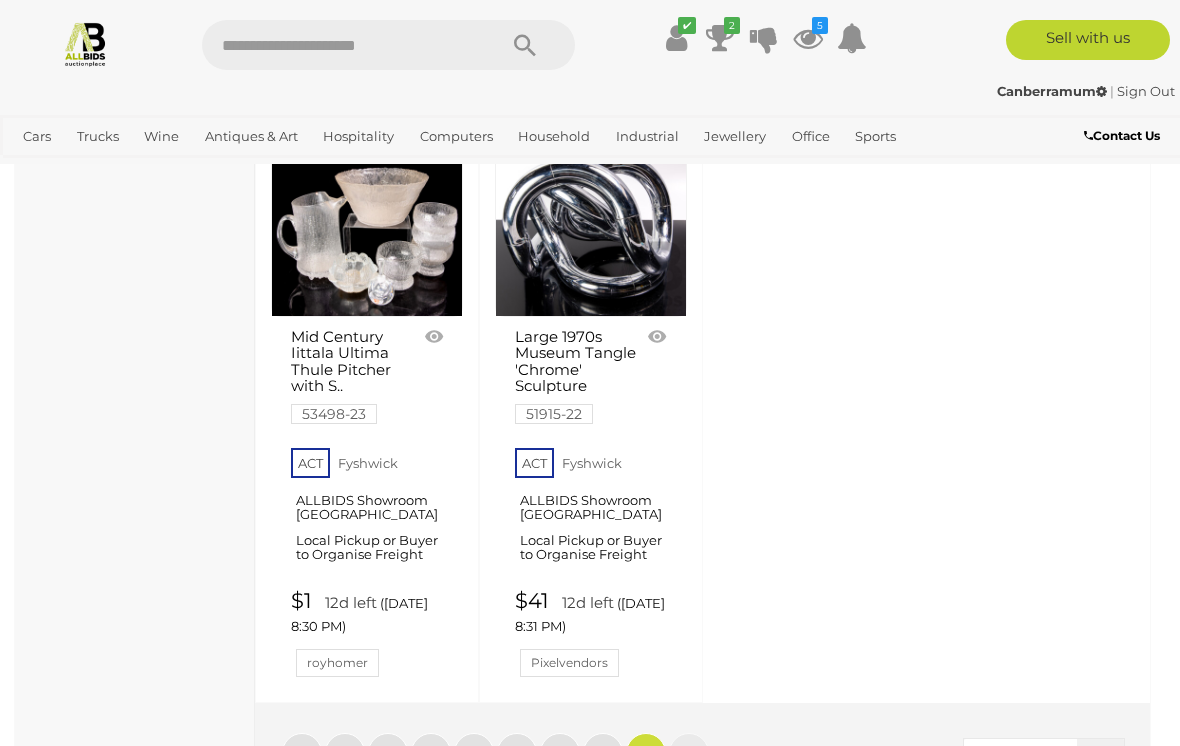 click at bounding box center [720, 38] 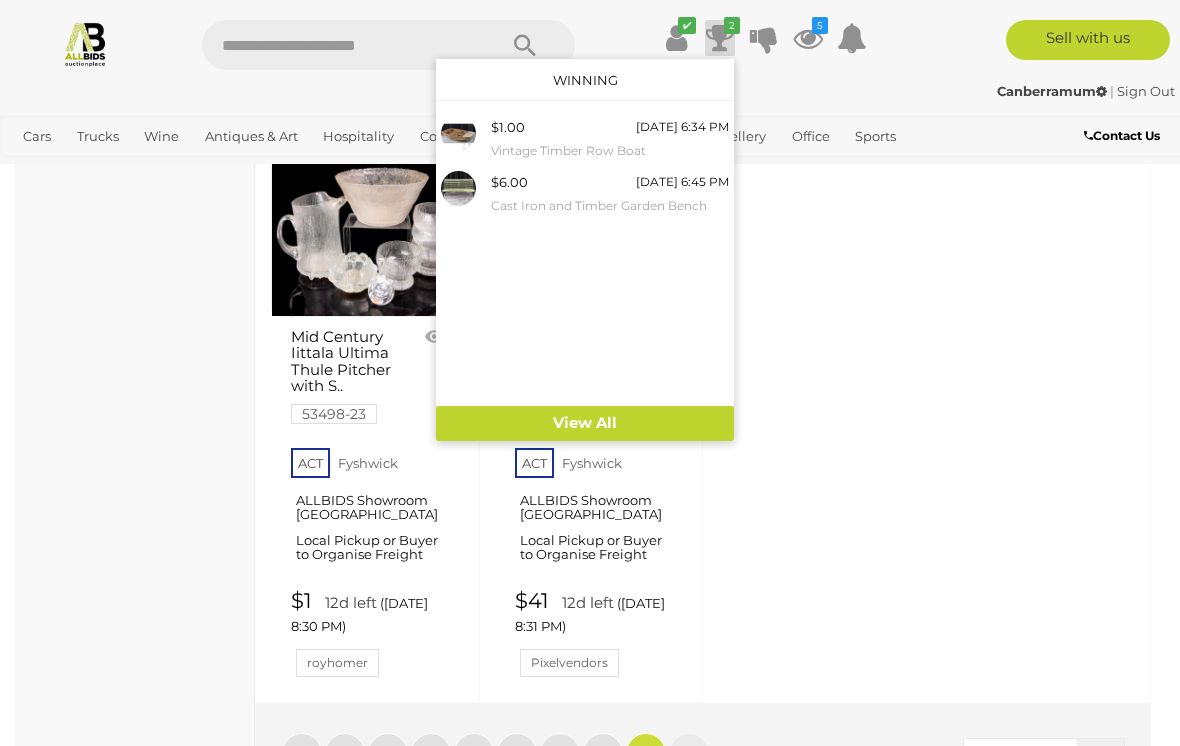 click on "$6.00
Wednesday 6:45 PM
Cast Iron and Timber Garden Bench" at bounding box center (610, 193) 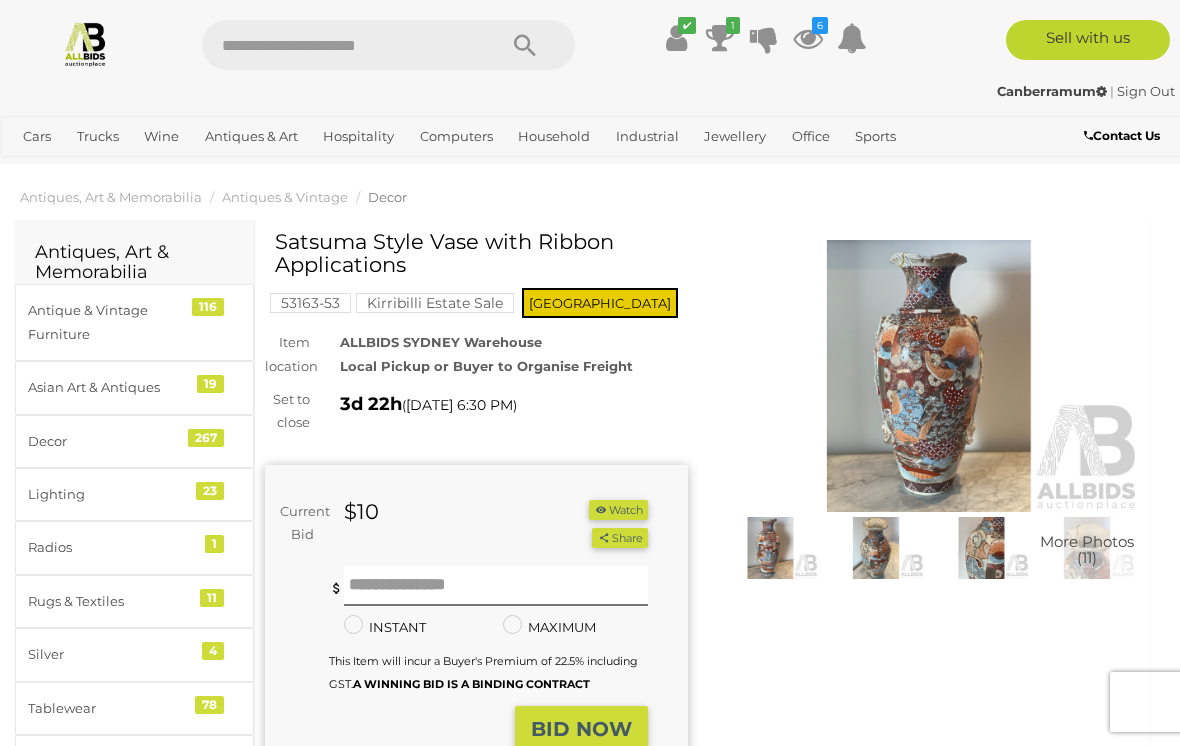 scroll, scrollTop: 0, scrollLeft: 0, axis: both 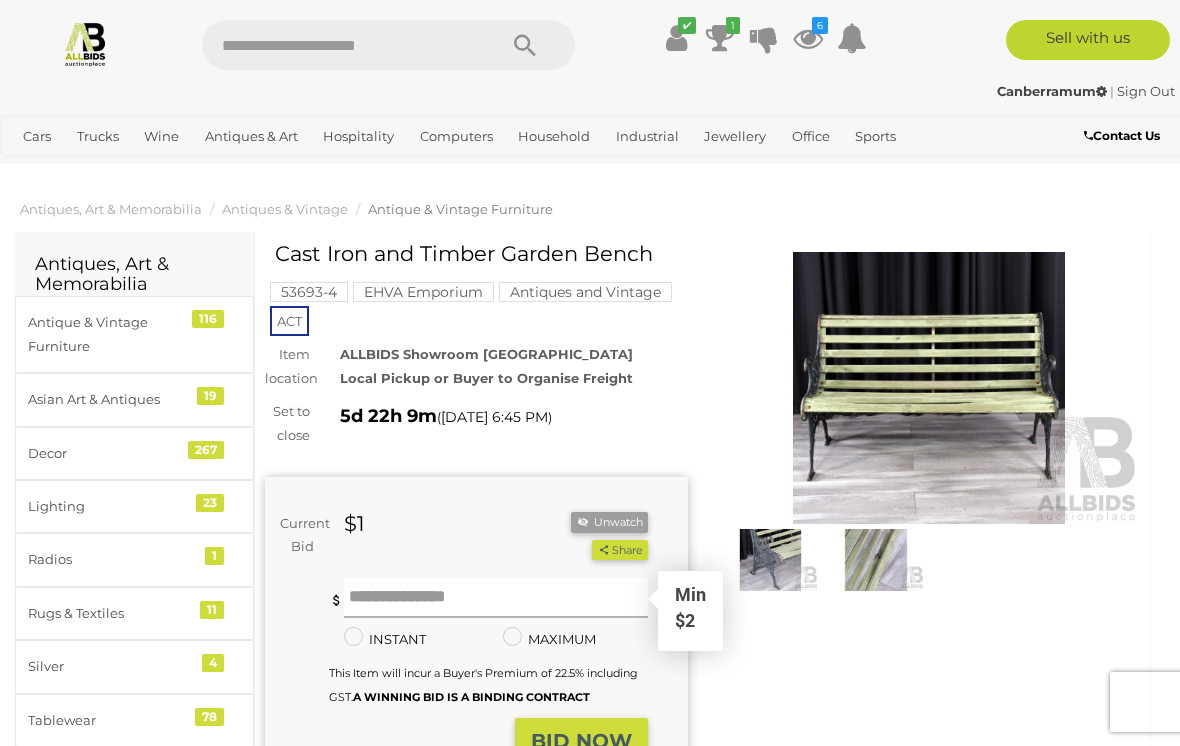 click at bounding box center [496, 598] 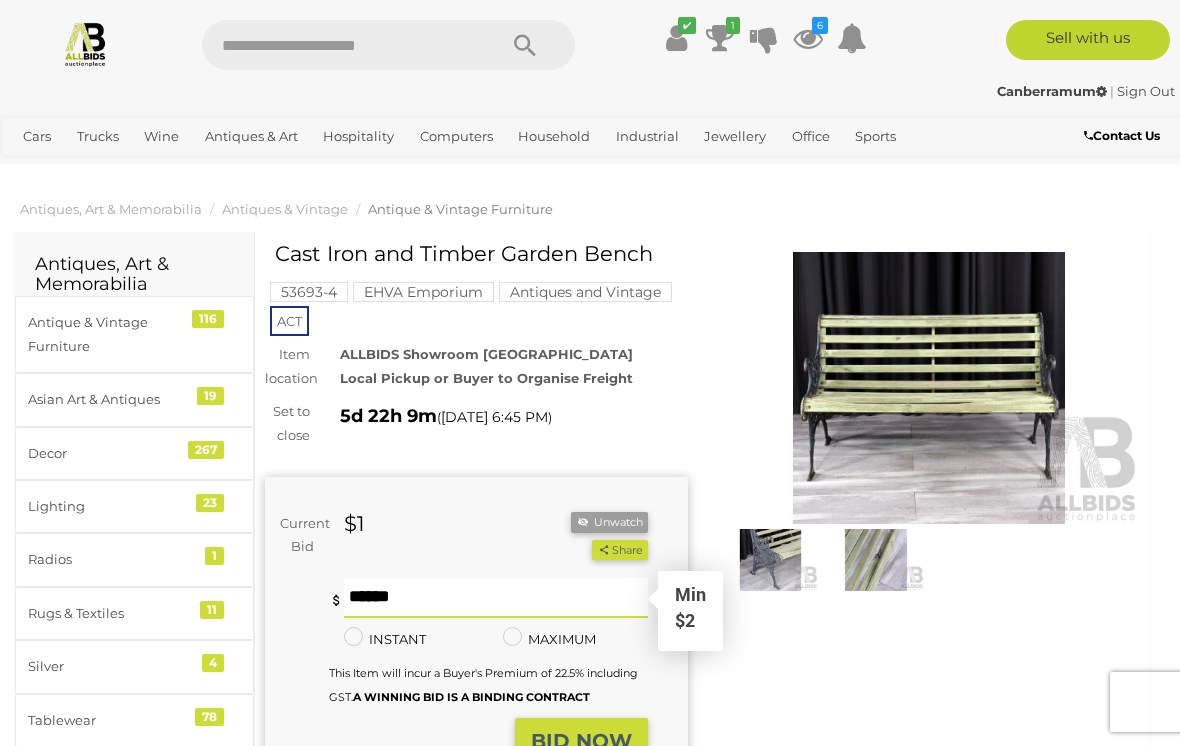 scroll, scrollTop: 8, scrollLeft: 0, axis: vertical 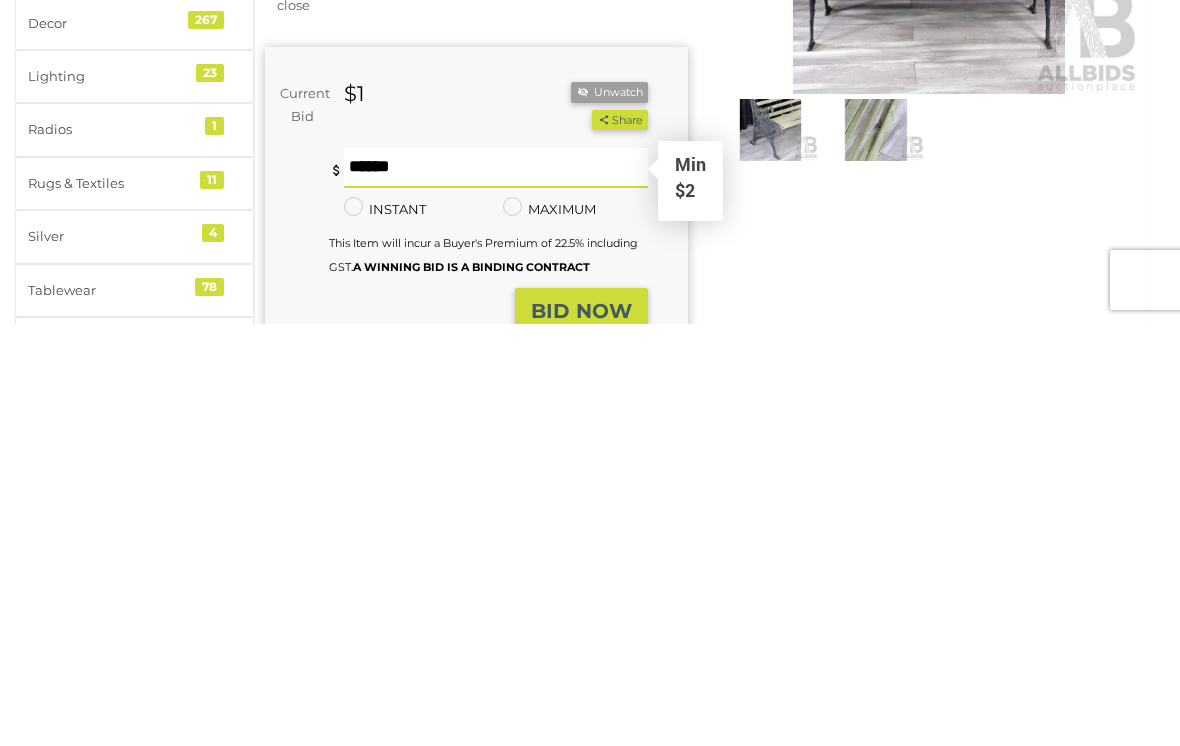 type on "**" 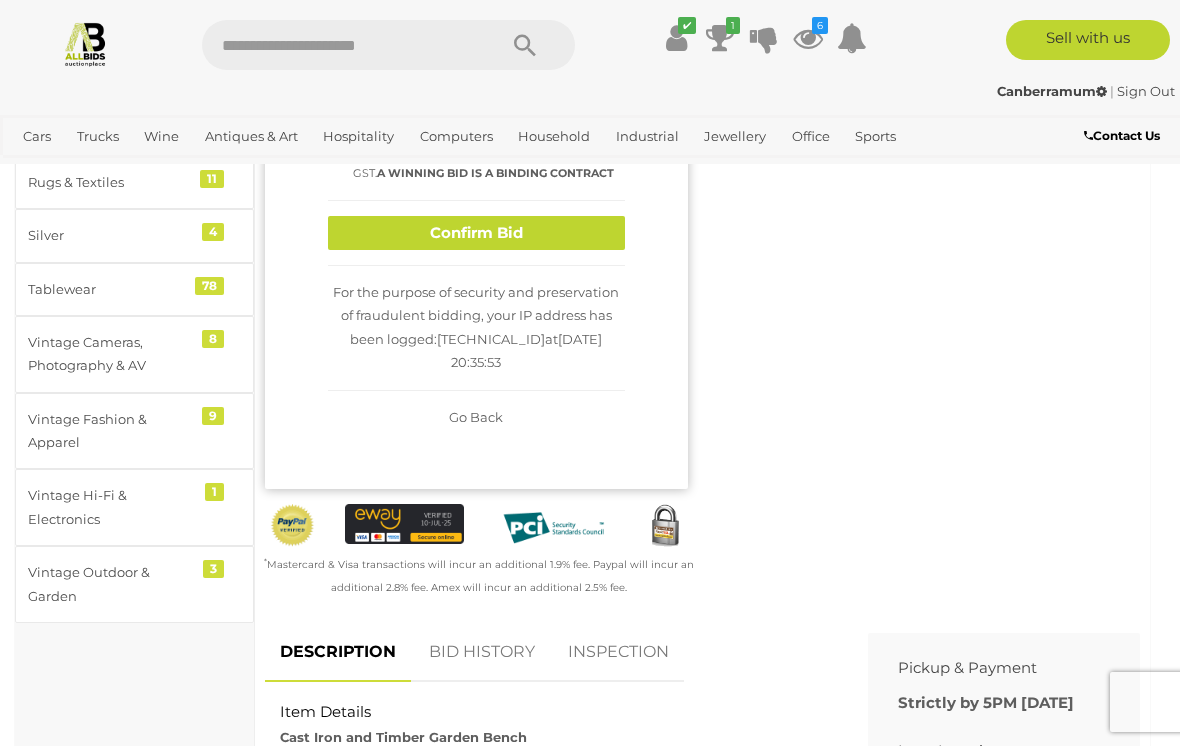 click on "Confirm Bid" at bounding box center (476, 233) 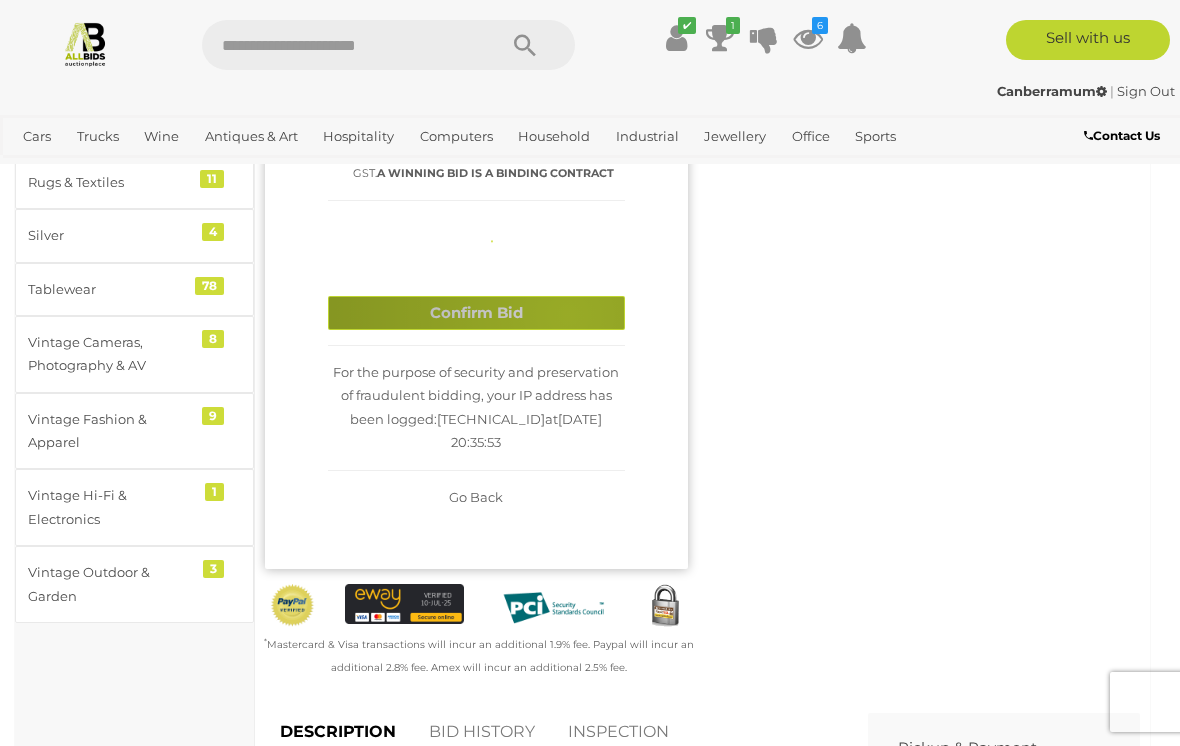 type 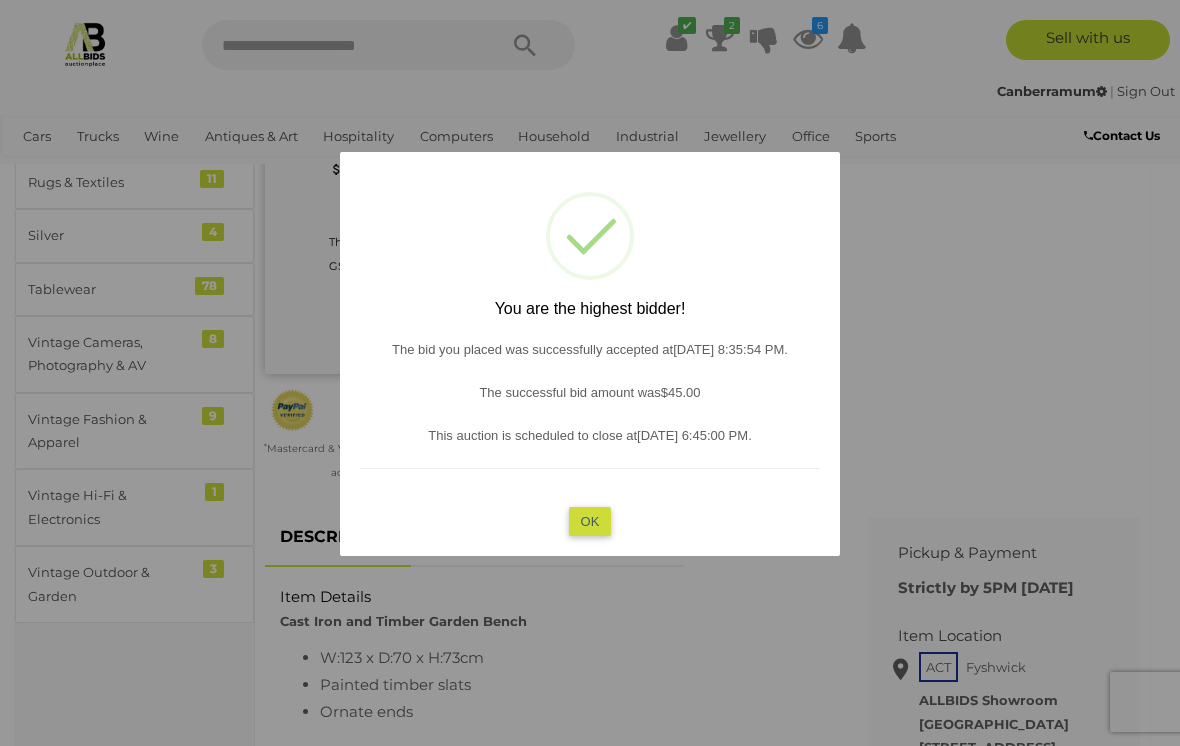 click on "OK" at bounding box center [590, 521] 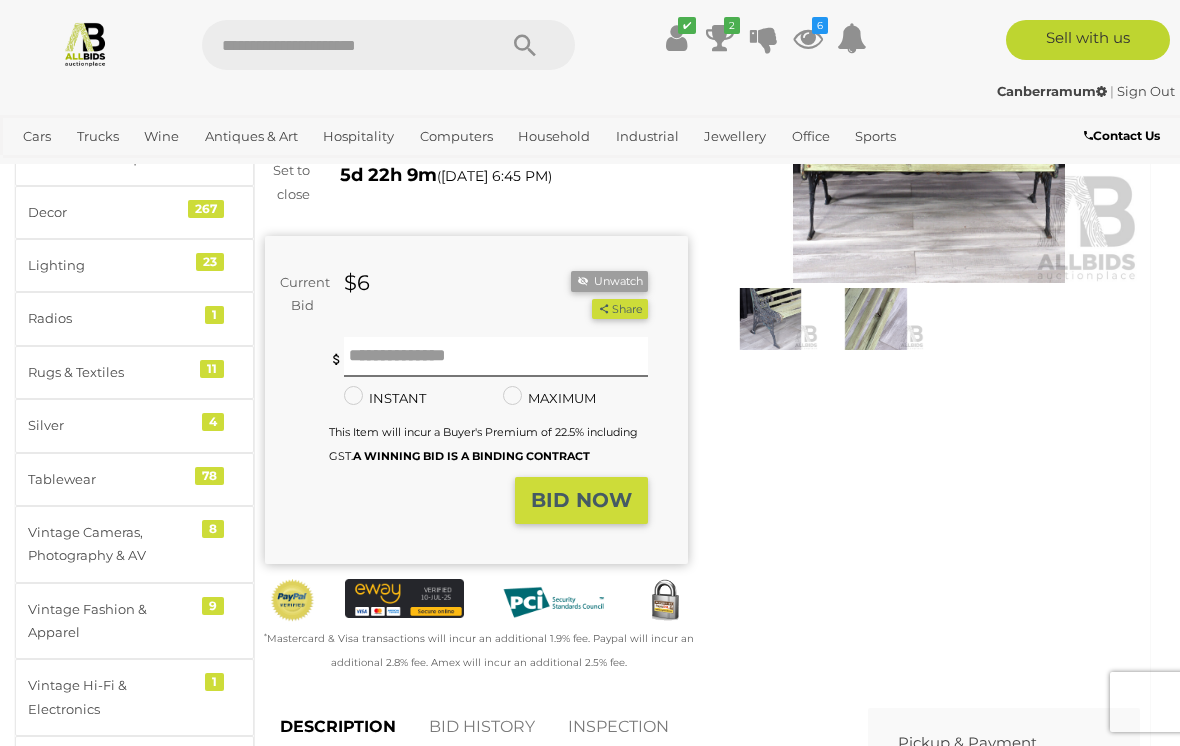 scroll, scrollTop: 222, scrollLeft: 0, axis: vertical 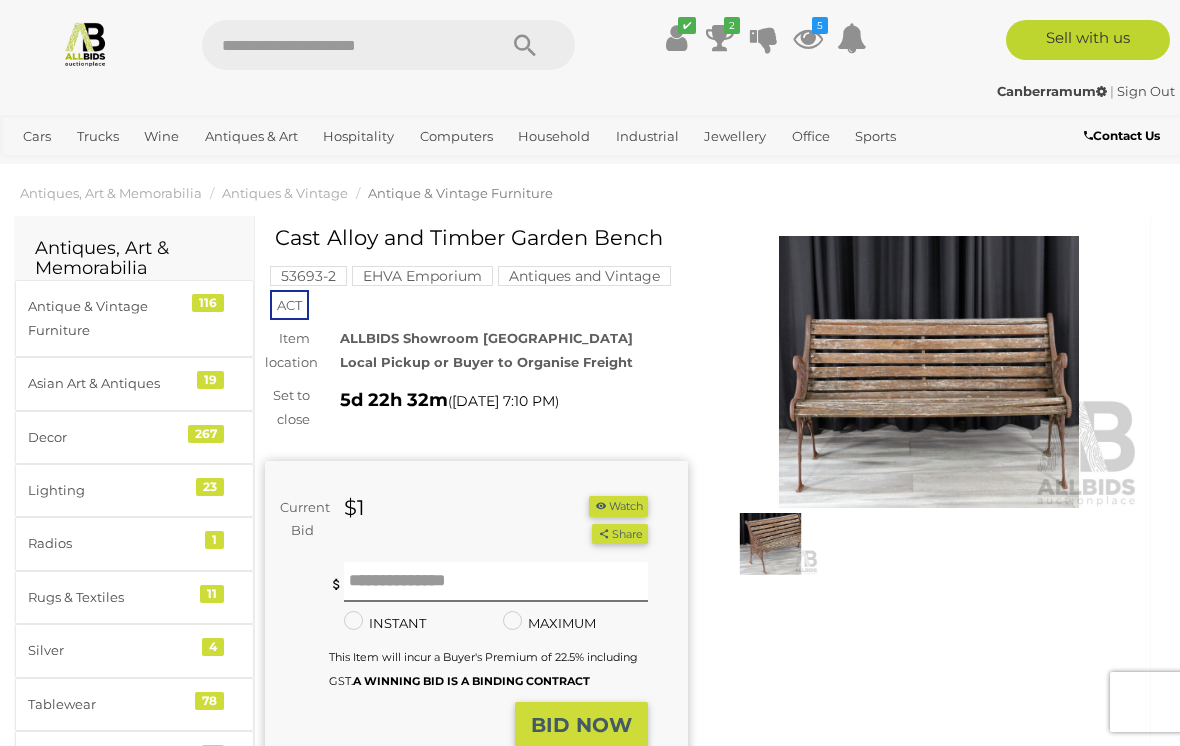 click on "Watch" at bounding box center [618, 506] 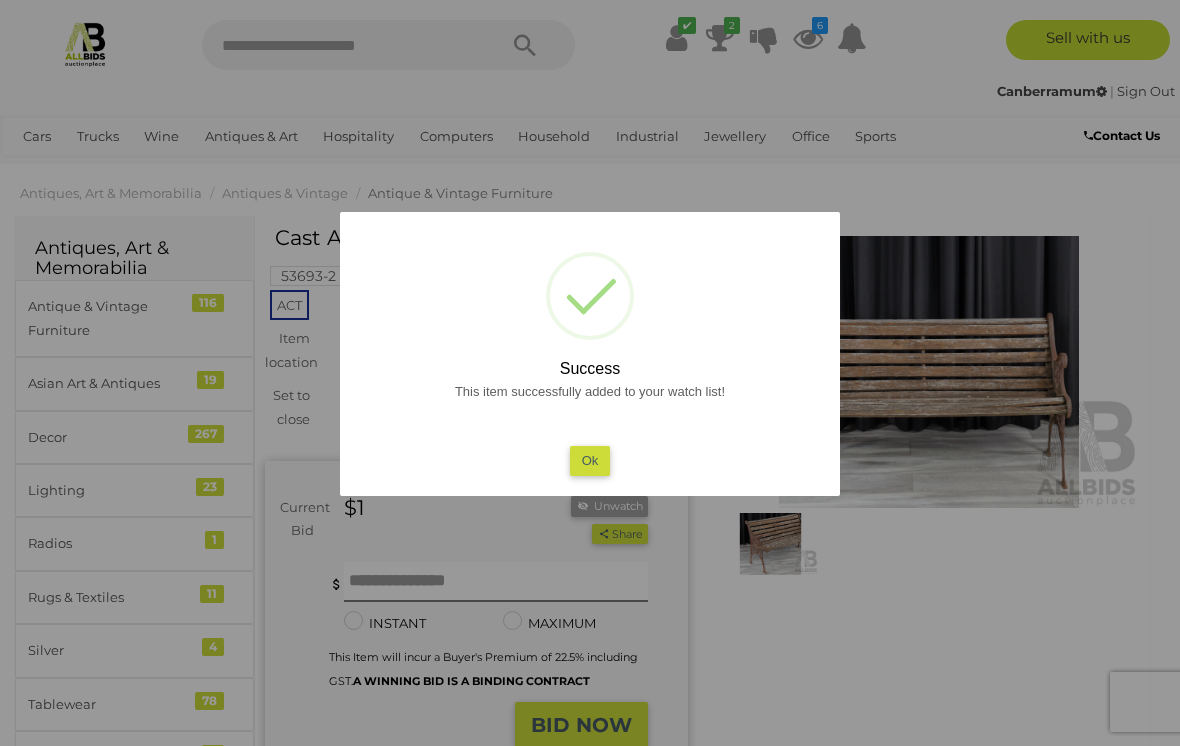 click on "Ok" at bounding box center (590, 460) 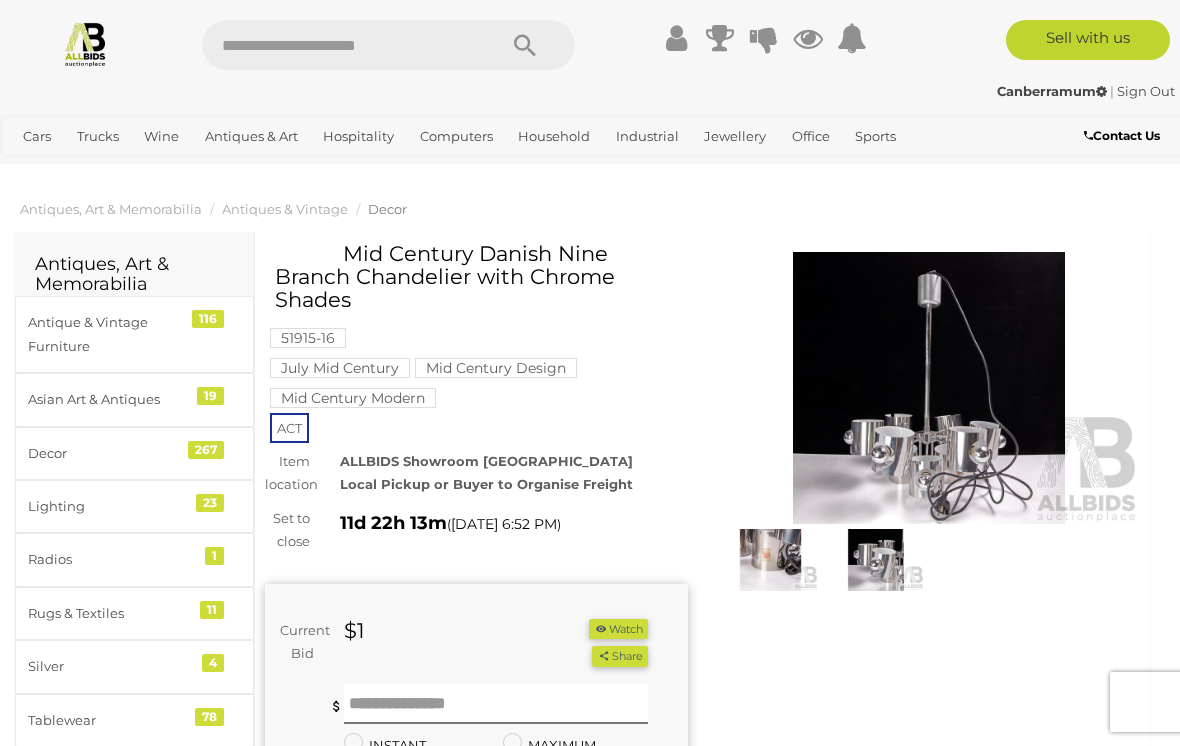 scroll, scrollTop: 0, scrollLeft: 0, axis: both 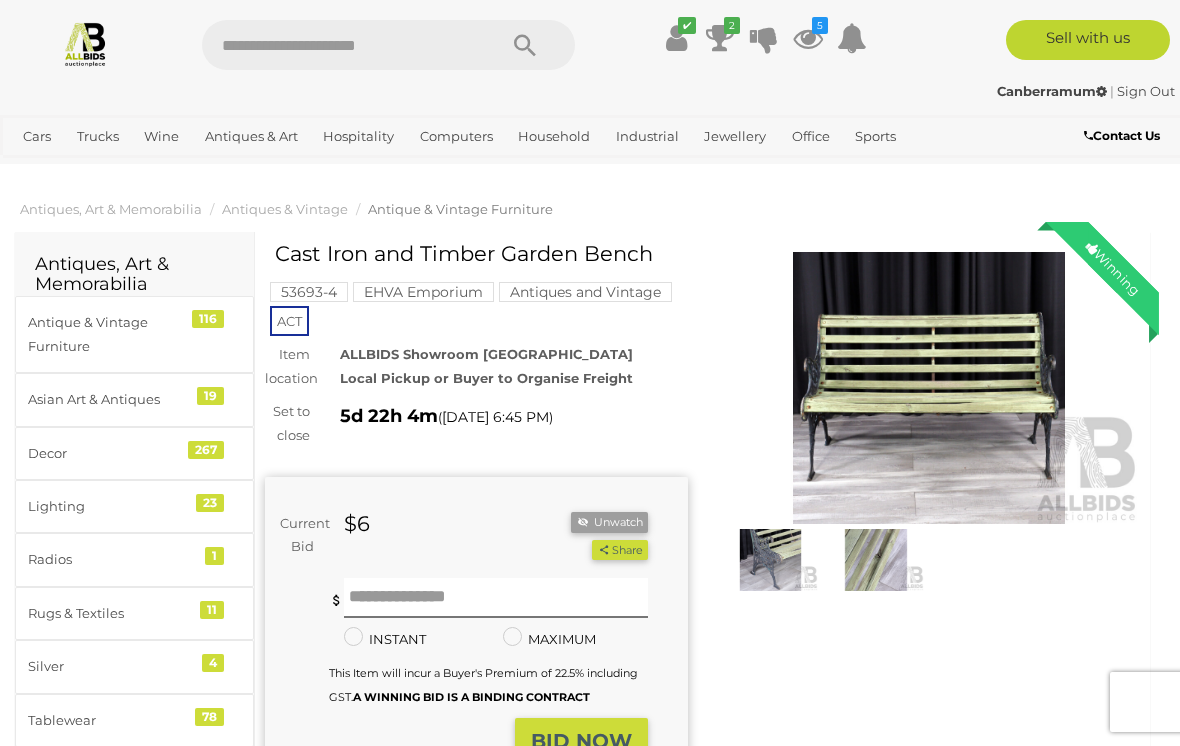 click on "Auctions" at bounding box center (0, 0) 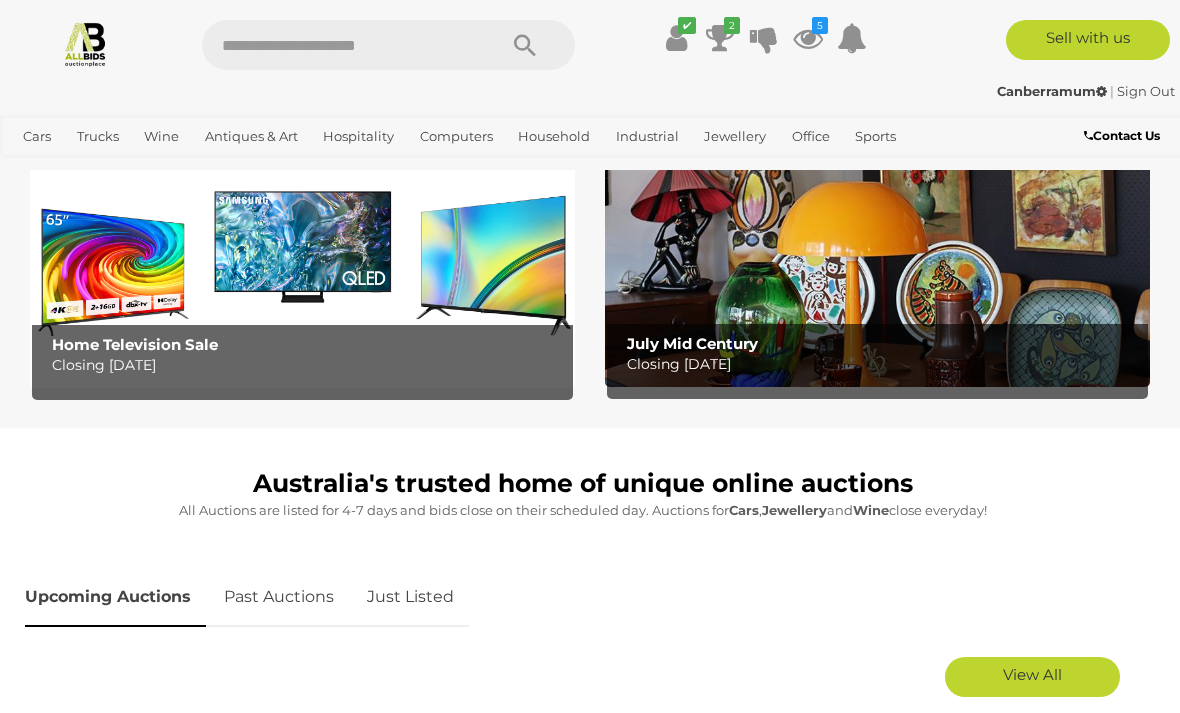 scroll, scrollTop: 598, scrollLeft: 0, axis: vertical 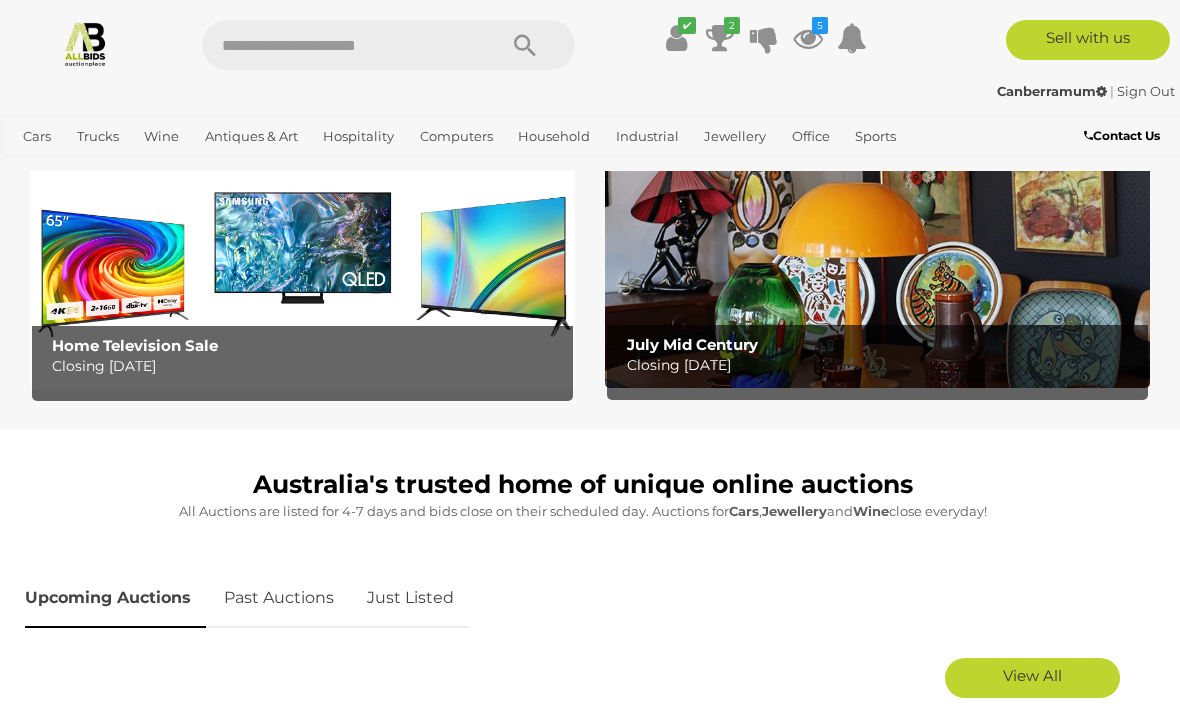 click at bounding box center (302, 270) 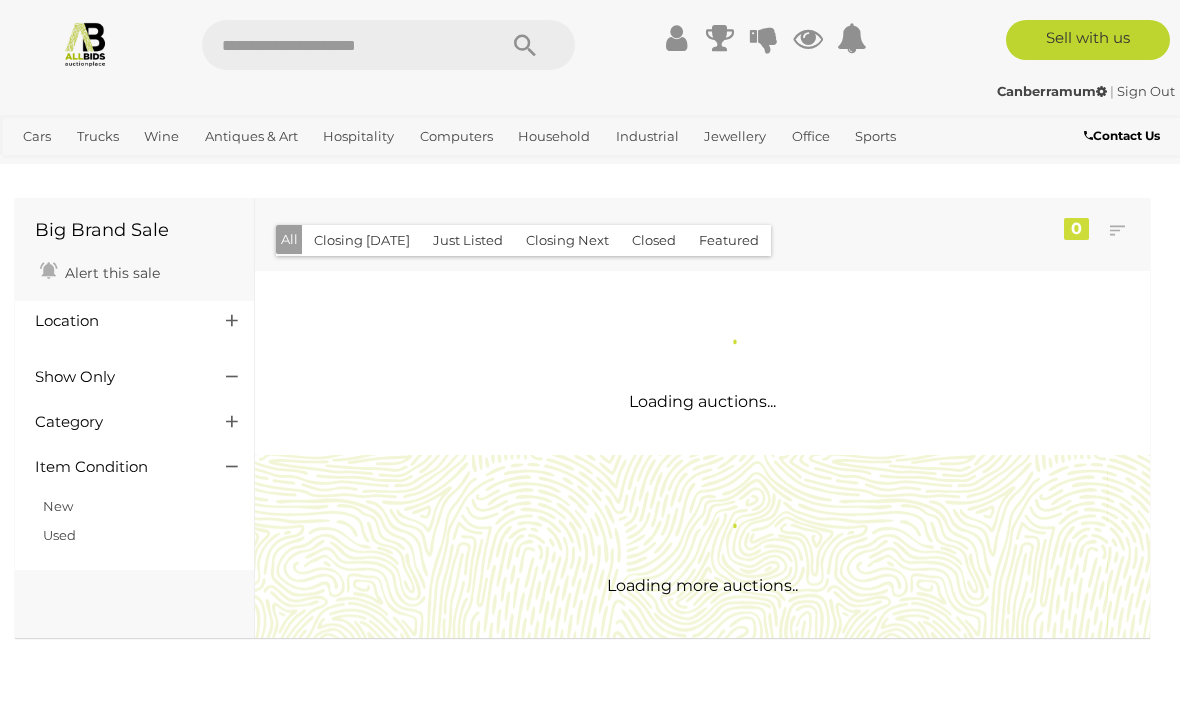 scroll, scrollTop: 0, scrollLeft: 0, axis: both 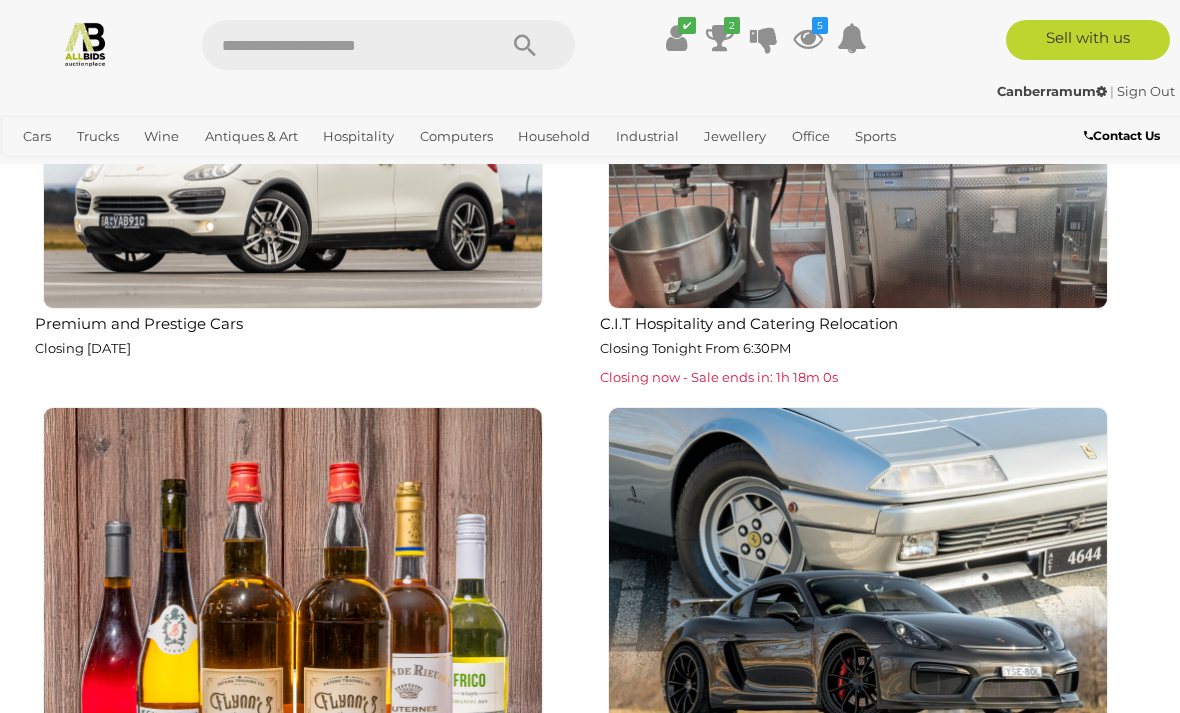 click at bounding box center [858, 59] 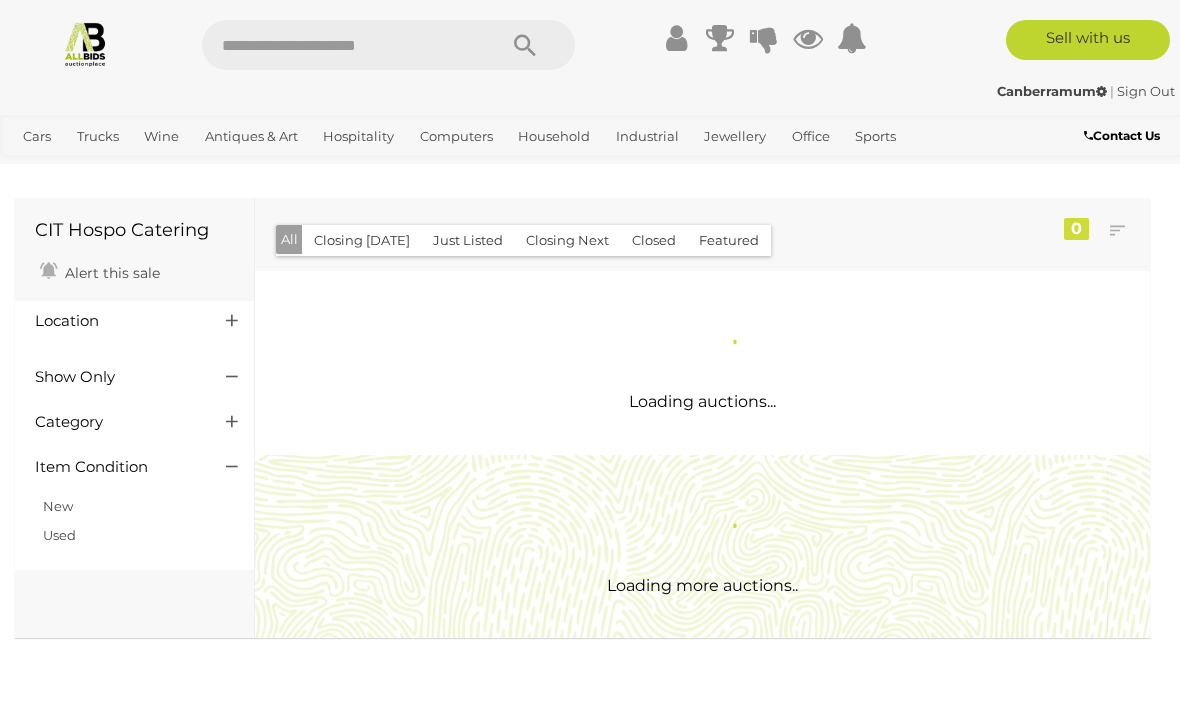 scroll, scrollTop: 0, scrollLeft: 0, axis: both 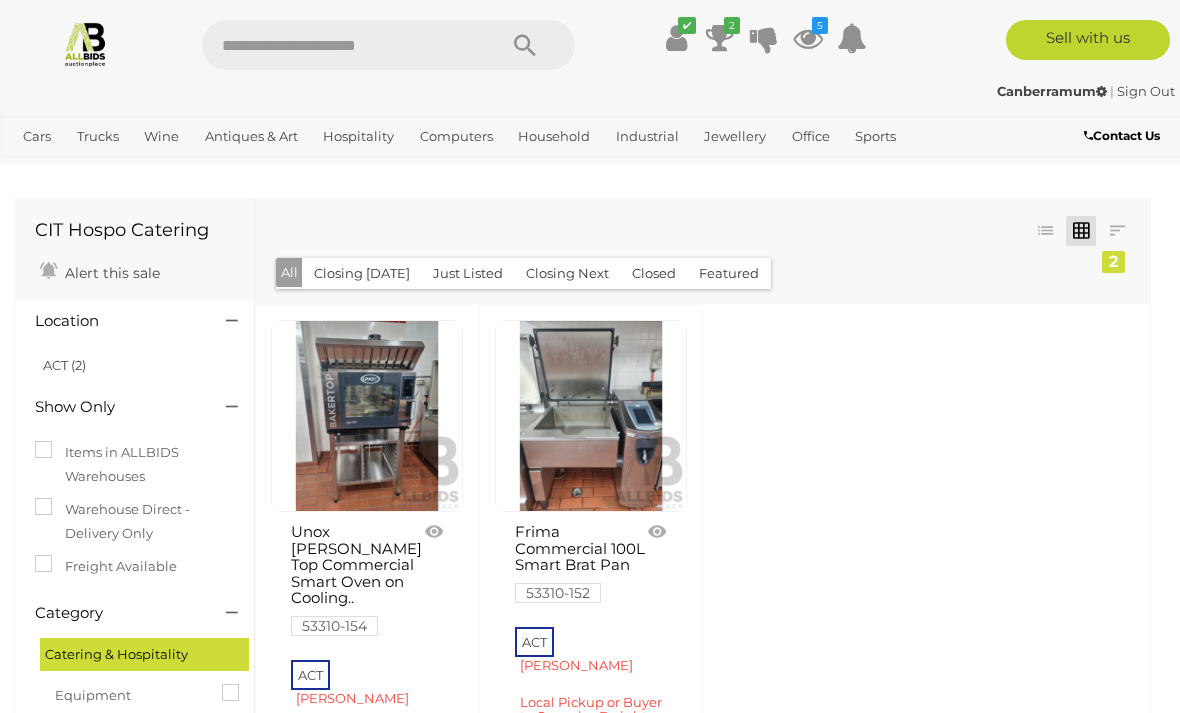 click on "Closing Next" at bounding box center (567, 273) 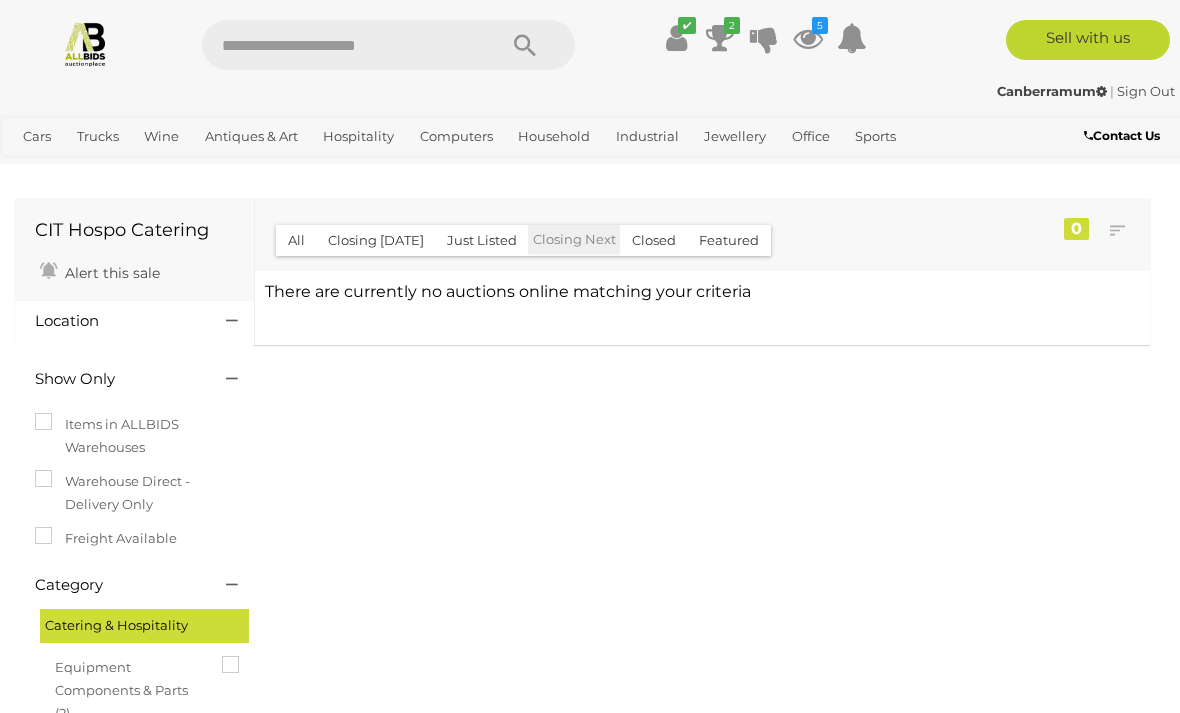 click at bounding box center [85, 43] 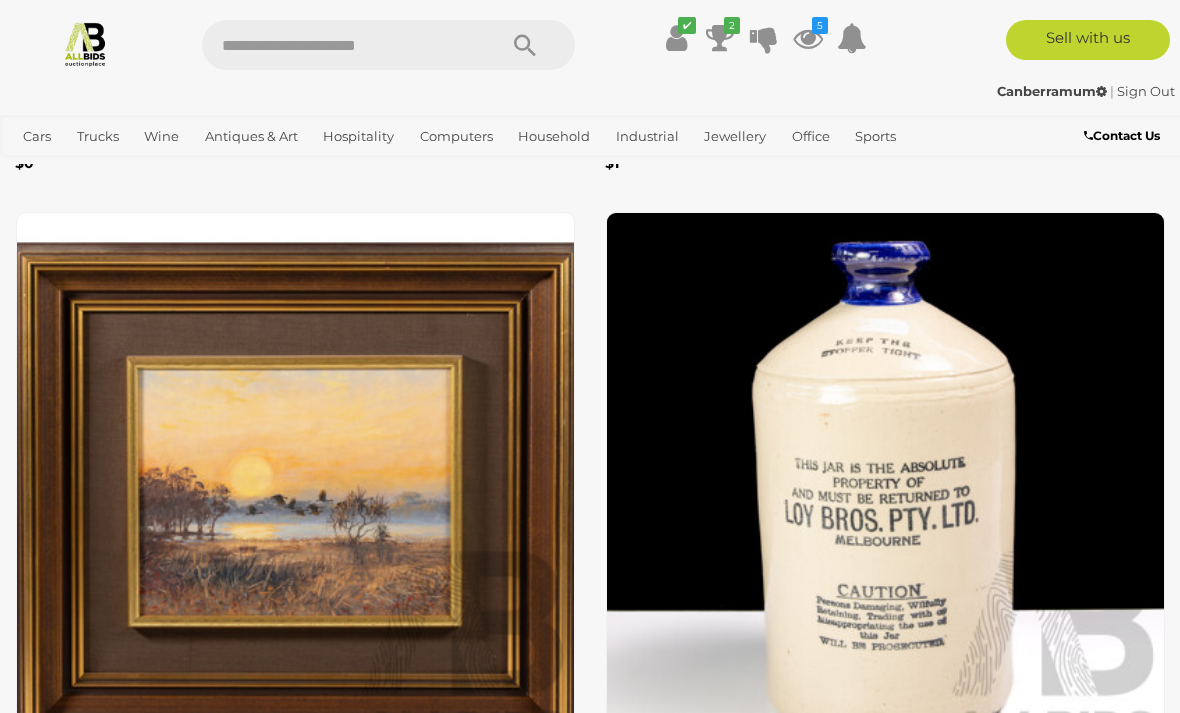 scroll, scrollTop: 7622, scrollLeft: 0, axis: vertical 